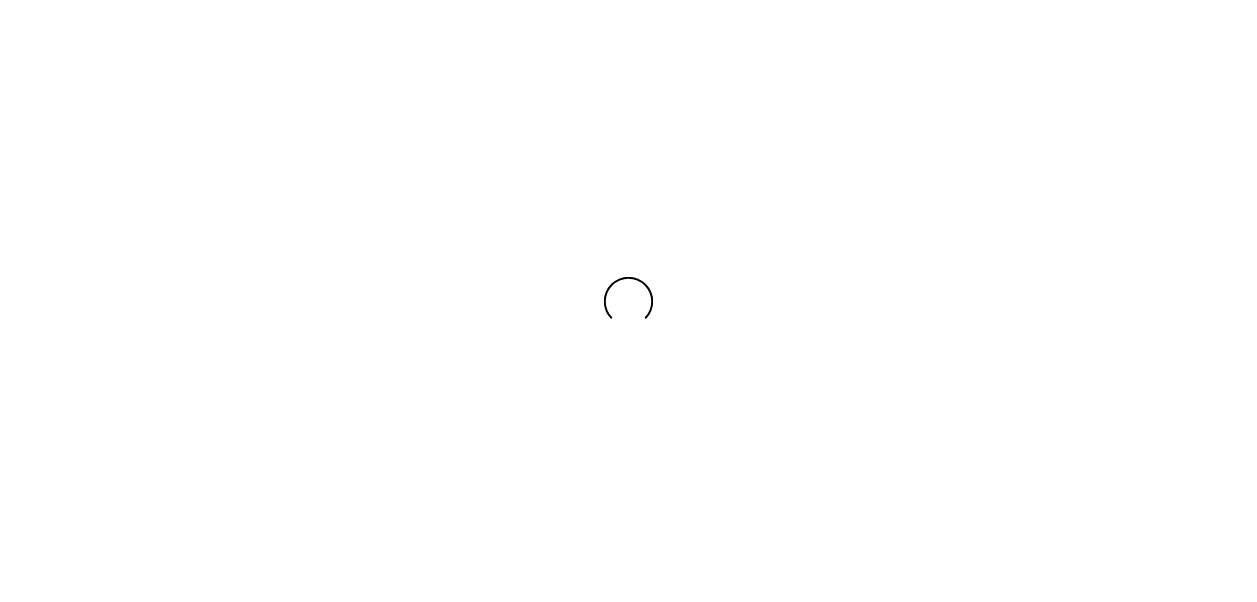 scroll, scrollTop: 0, scrollLeft: 0, axis: both 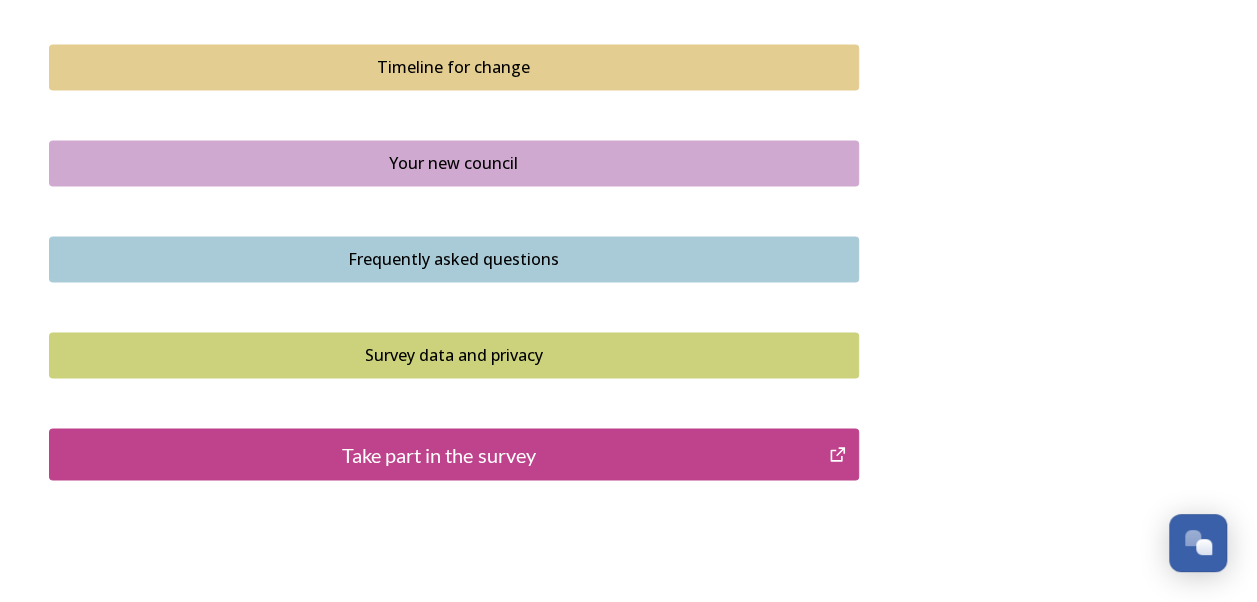 click on "Take part in the survey" at bounding box center (439, 454) 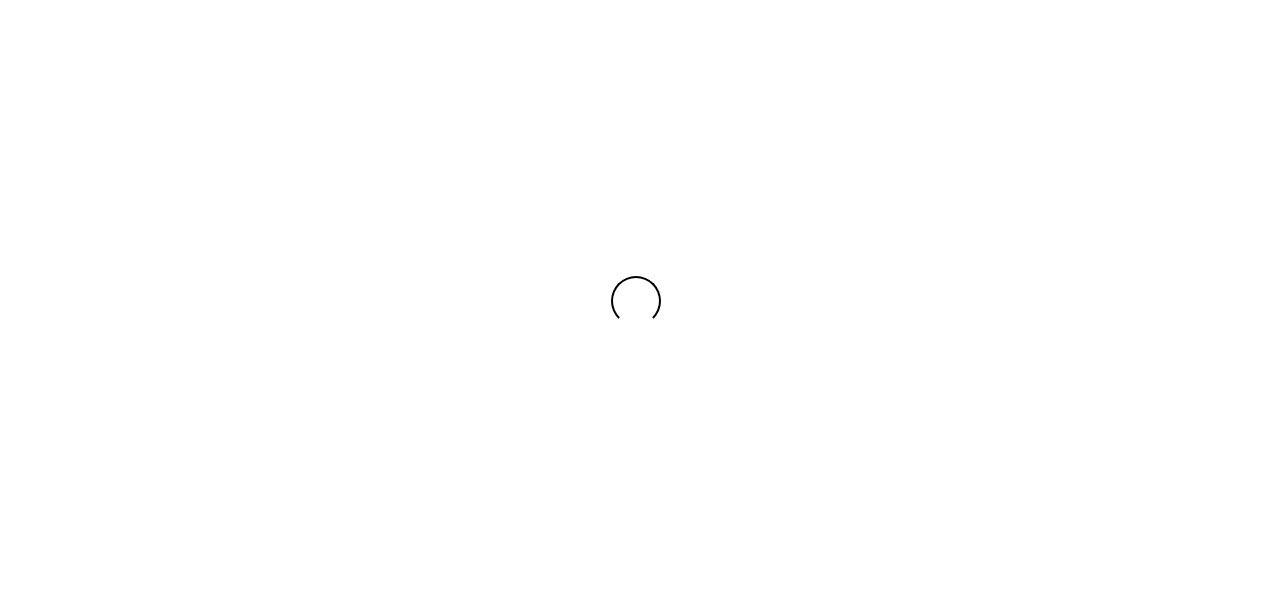 scroll, scrollTop: 0, scrollLeft: 0, axis: both 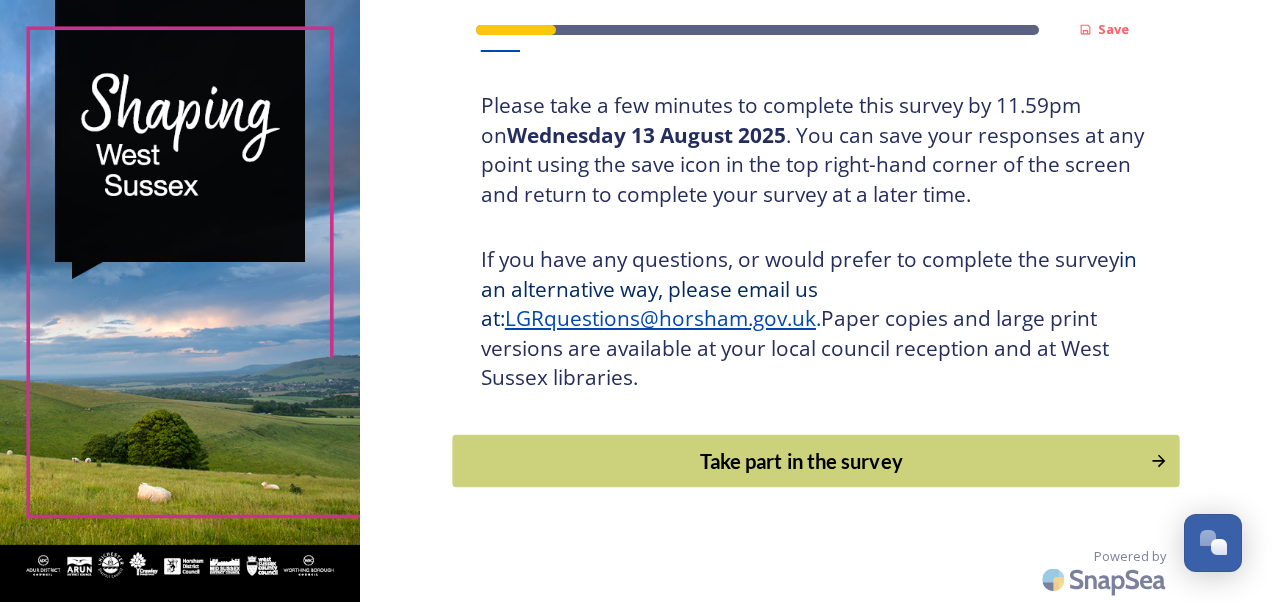 click on "Take part in the survey" at bounding box center (801, 461) 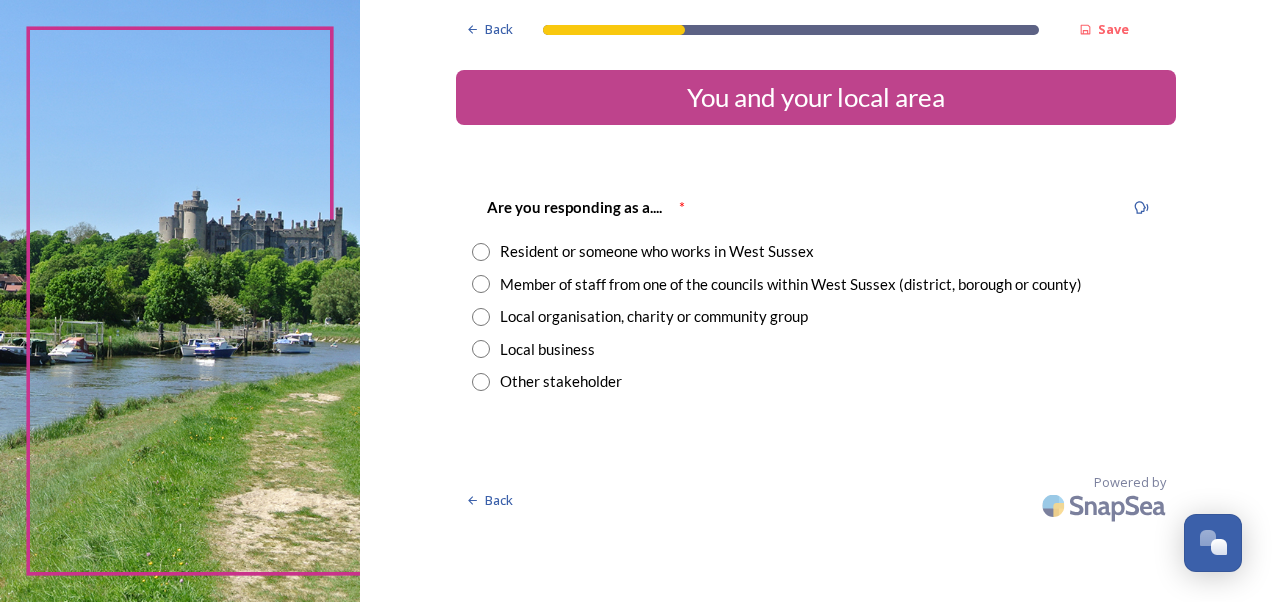 click at bounding box center (481, 252) 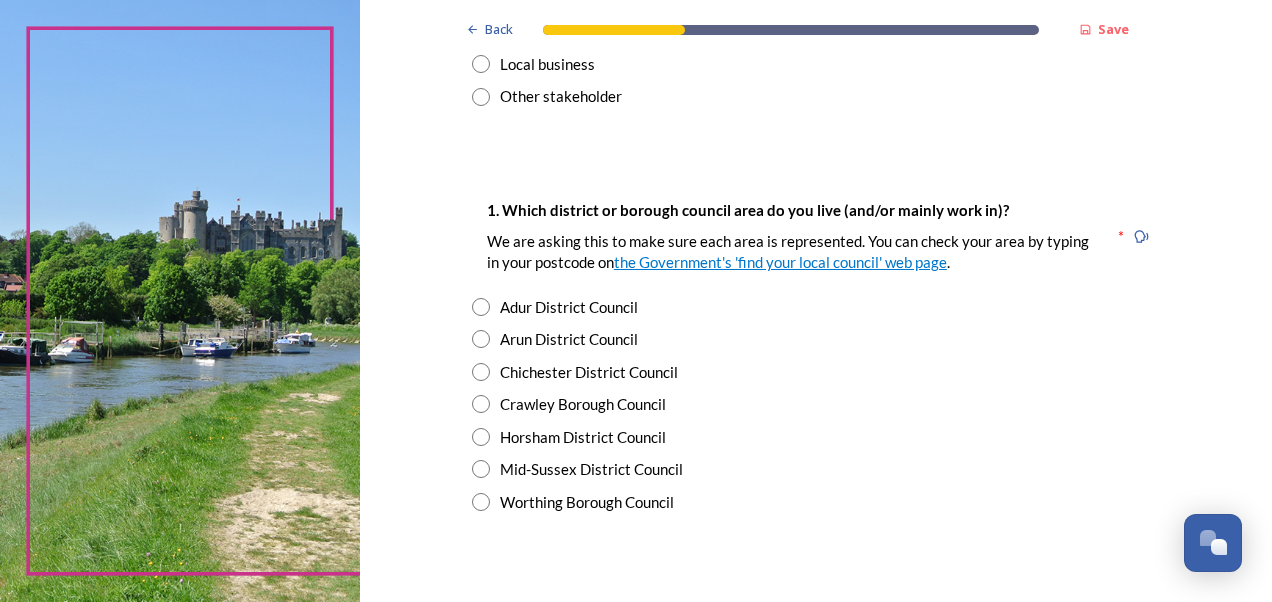 scroll, scrollTop: 302, scrollLeft: 0, axis: vertical 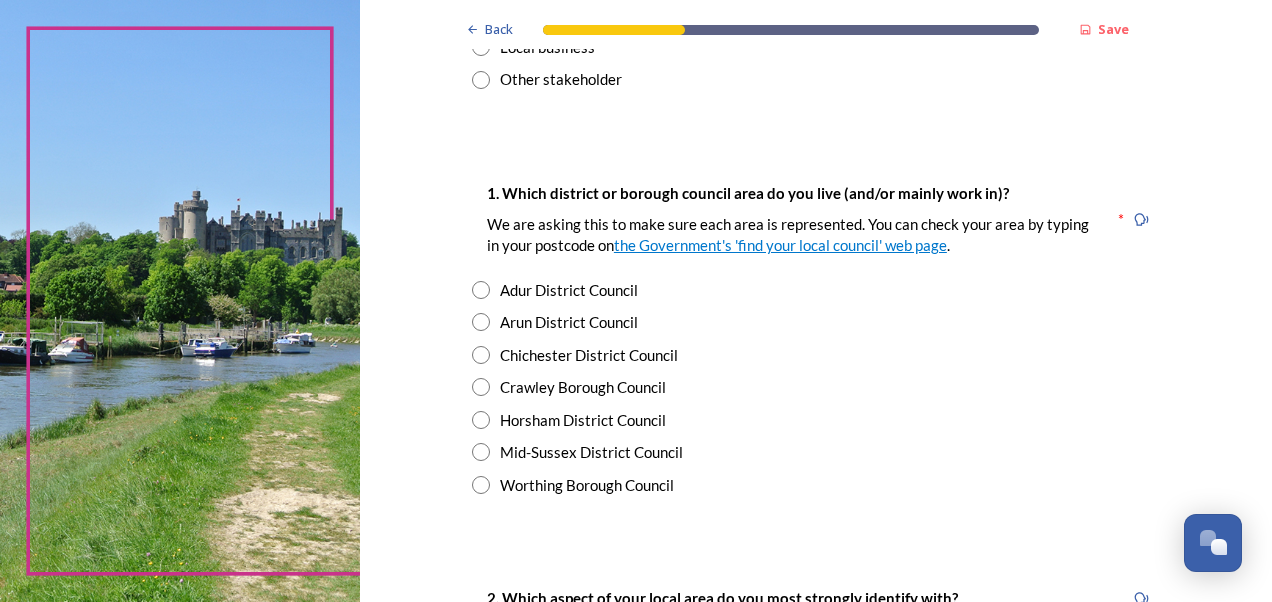 click at bounding box center (481, 355) 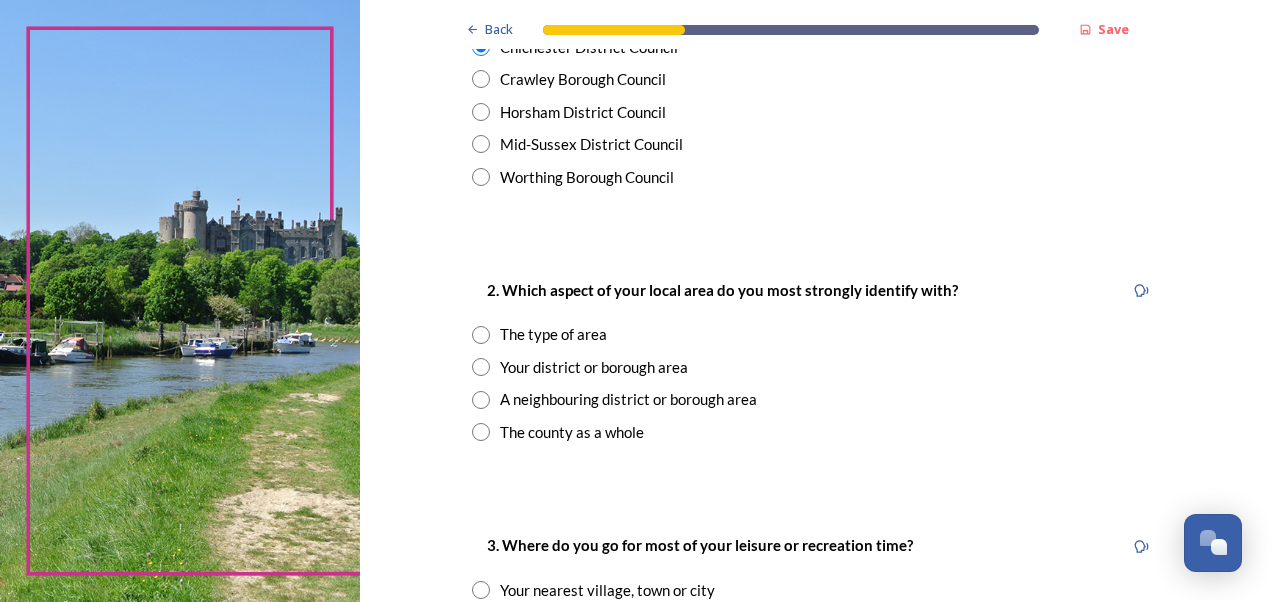 scroll, scrollTop: 618, scrollLeft: 0, axis: vertical 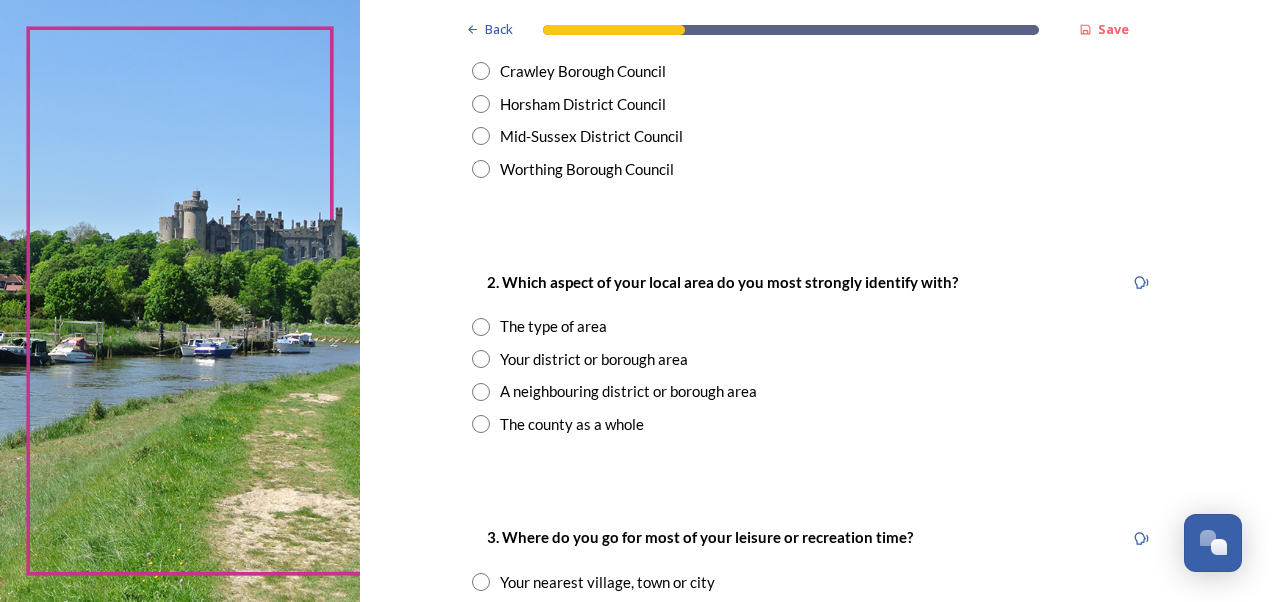 click at bounding box center [481, 359] 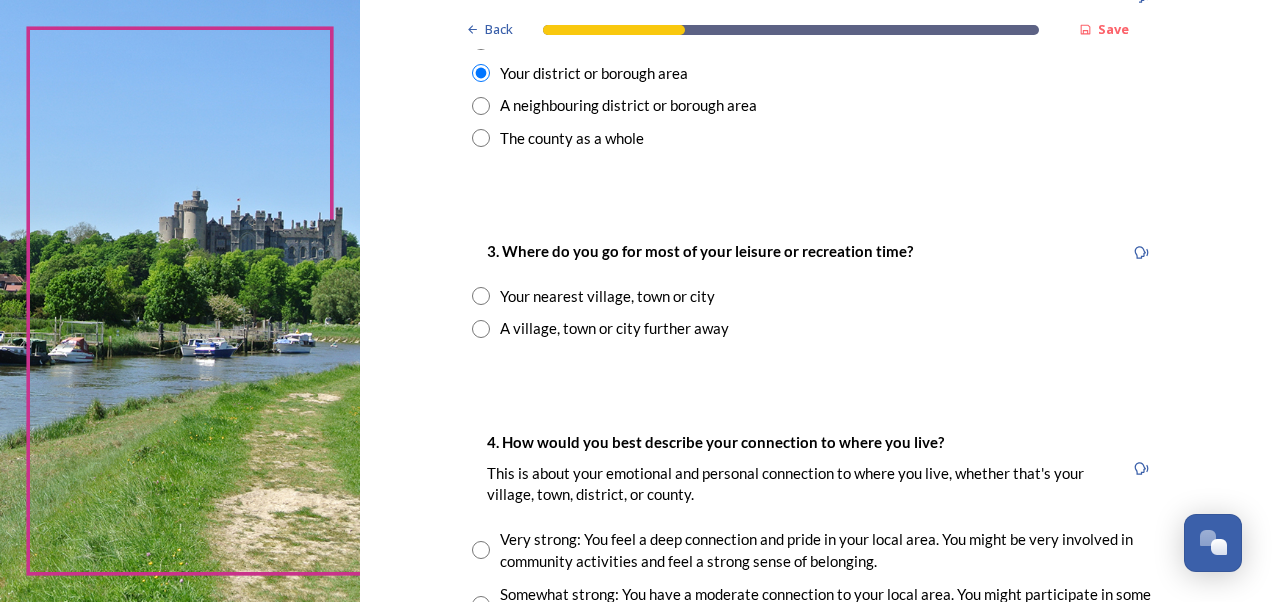 scroll, scrollTop: 912, scrollLeft: 0, axis: vertical 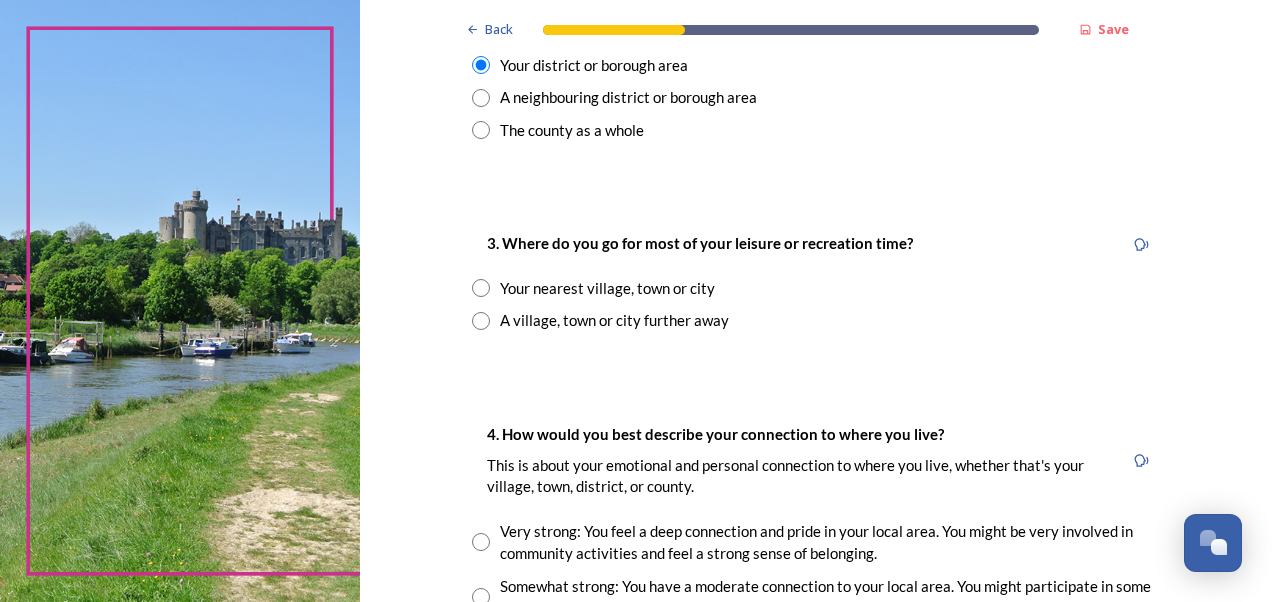 click at bounding box center [481, 288] 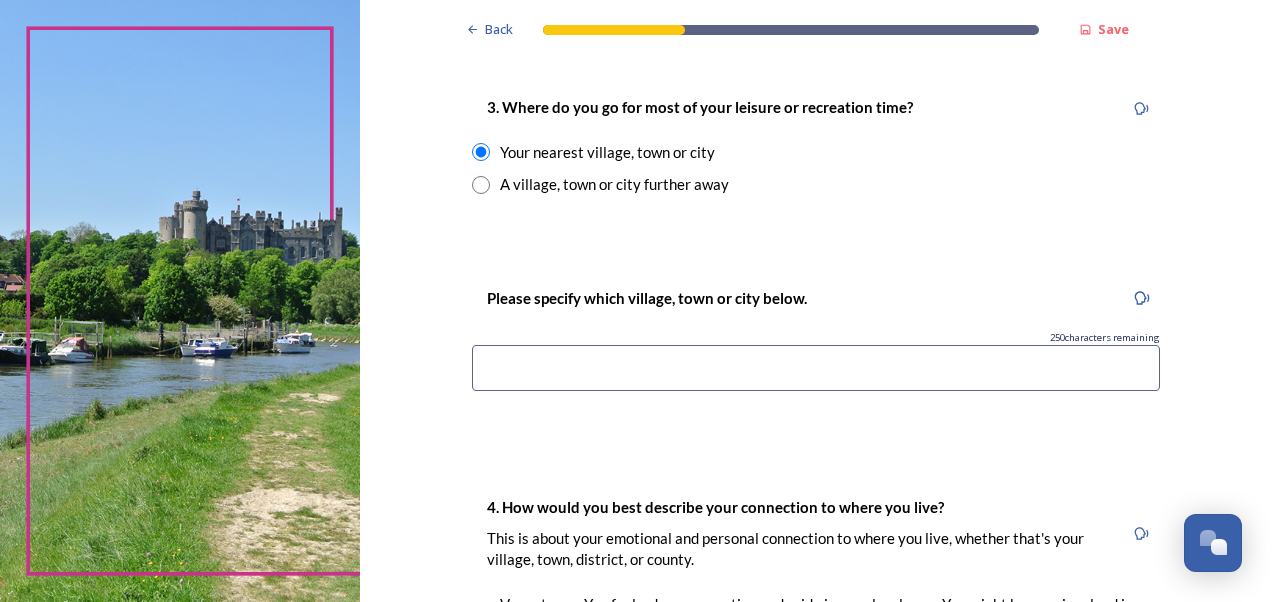 scroll, scrollTop: 1069, scrollLeft: 0, axis: vertical 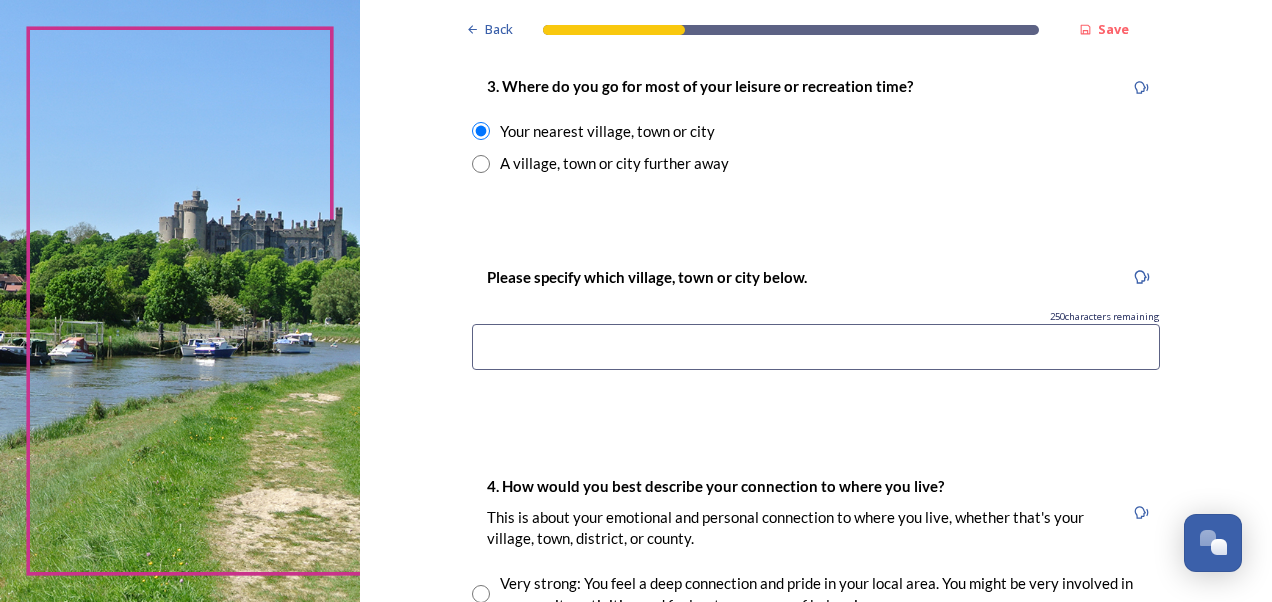 click at bounding box center [816, 347] 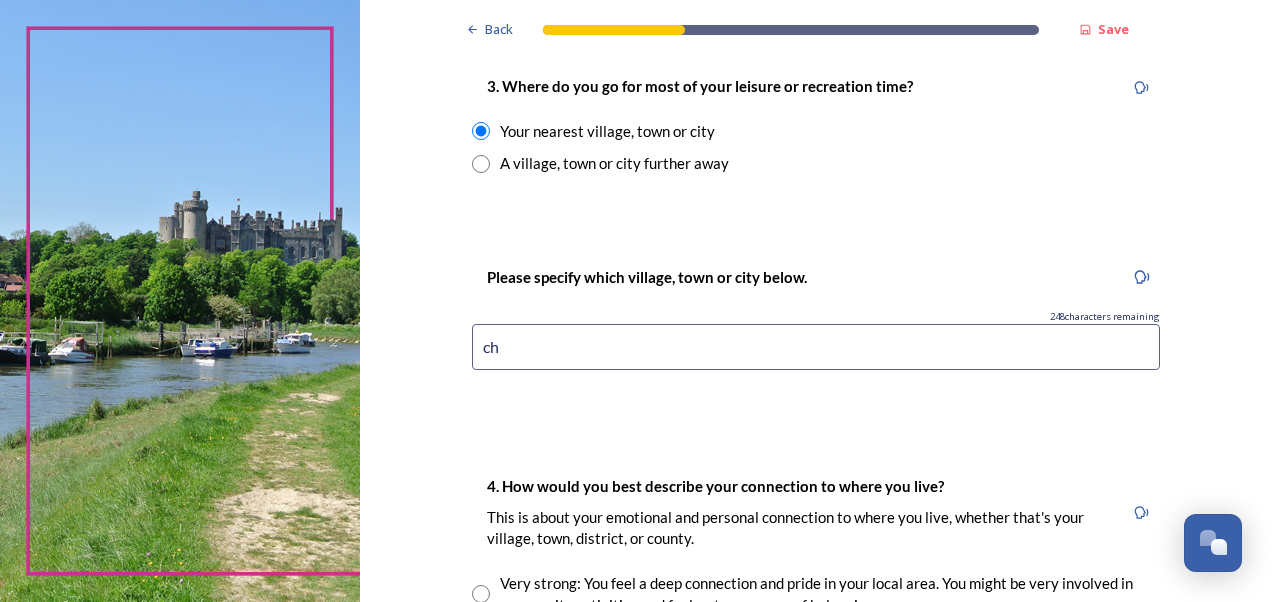 type on "c" 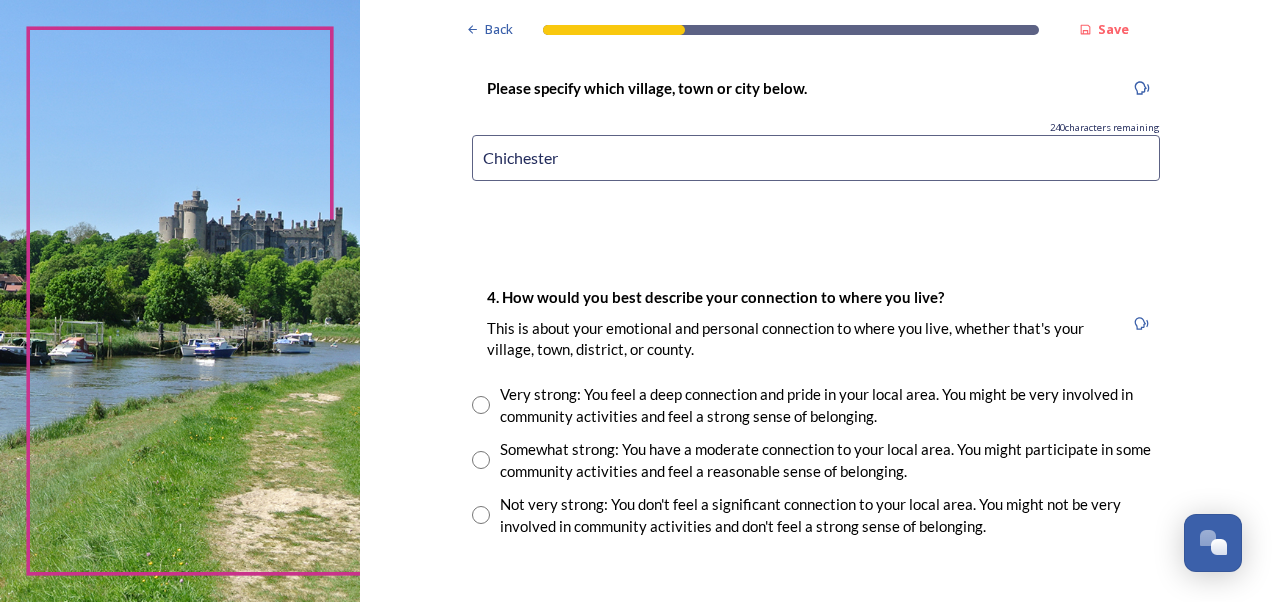 scroll, scrollTop: 1269, scrollLeft: 0, axis: vertical 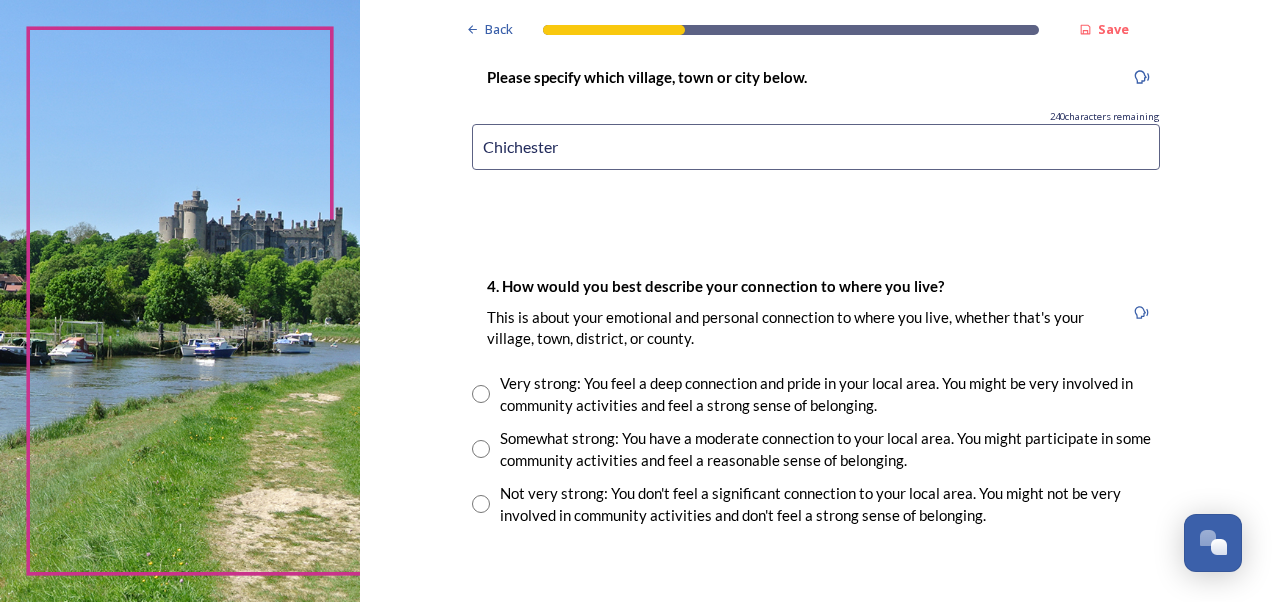 type on "Chichester" 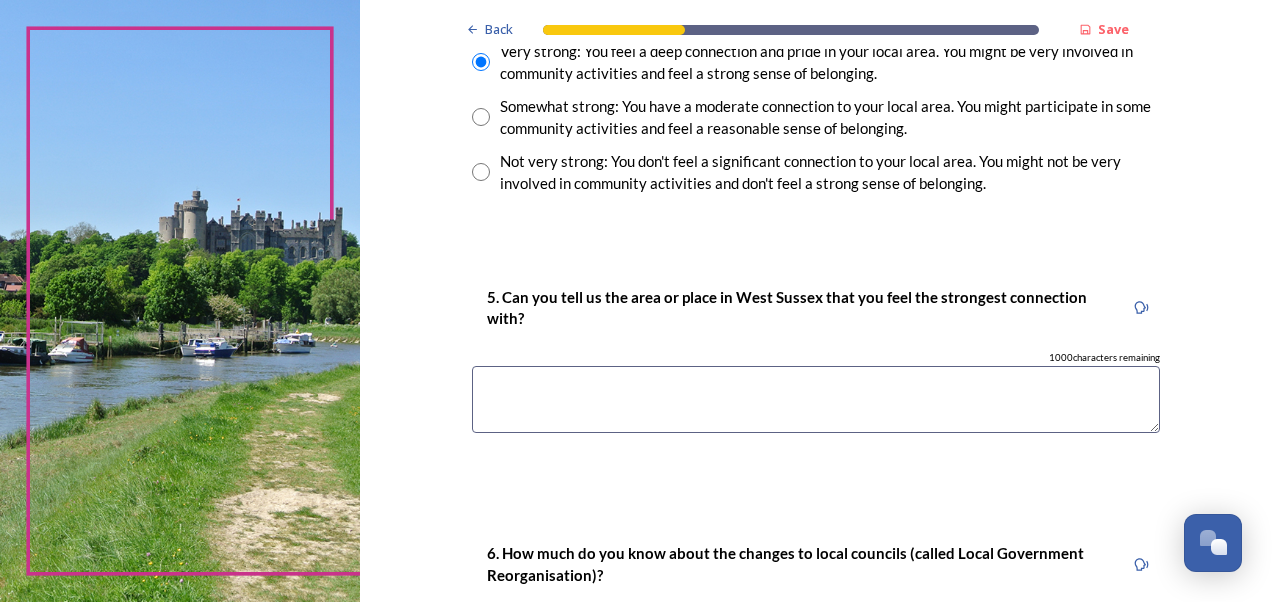 scroll, scrollTop: 1629, scrollLeft: 0, axis: vertical 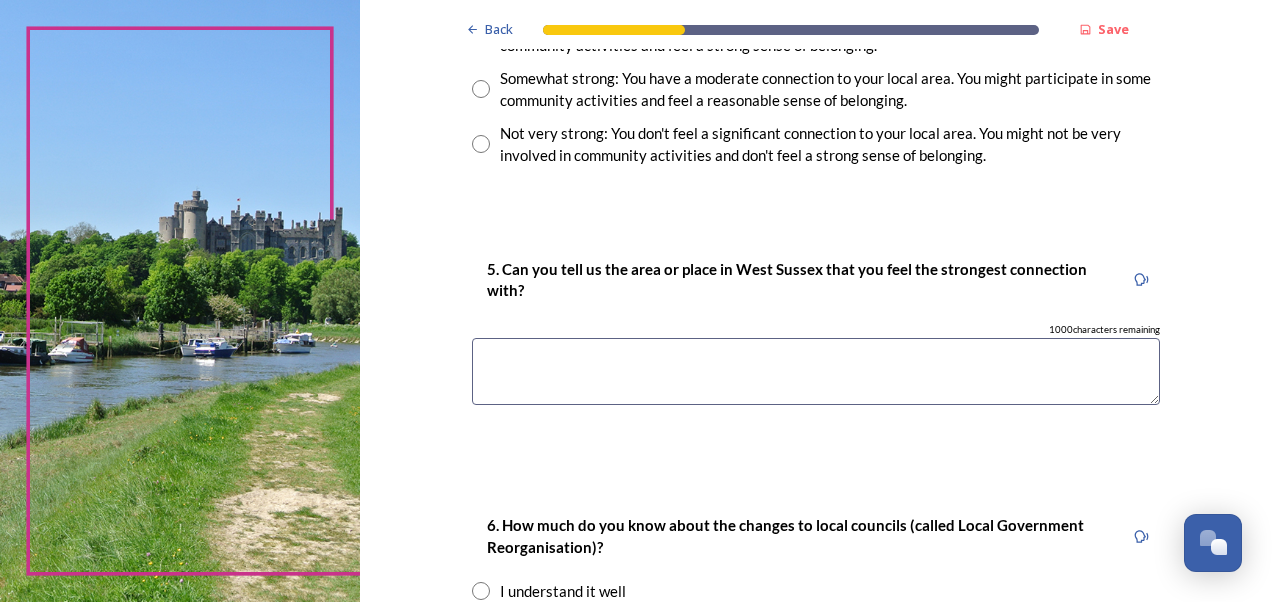 click at bounding box center [816, 371] 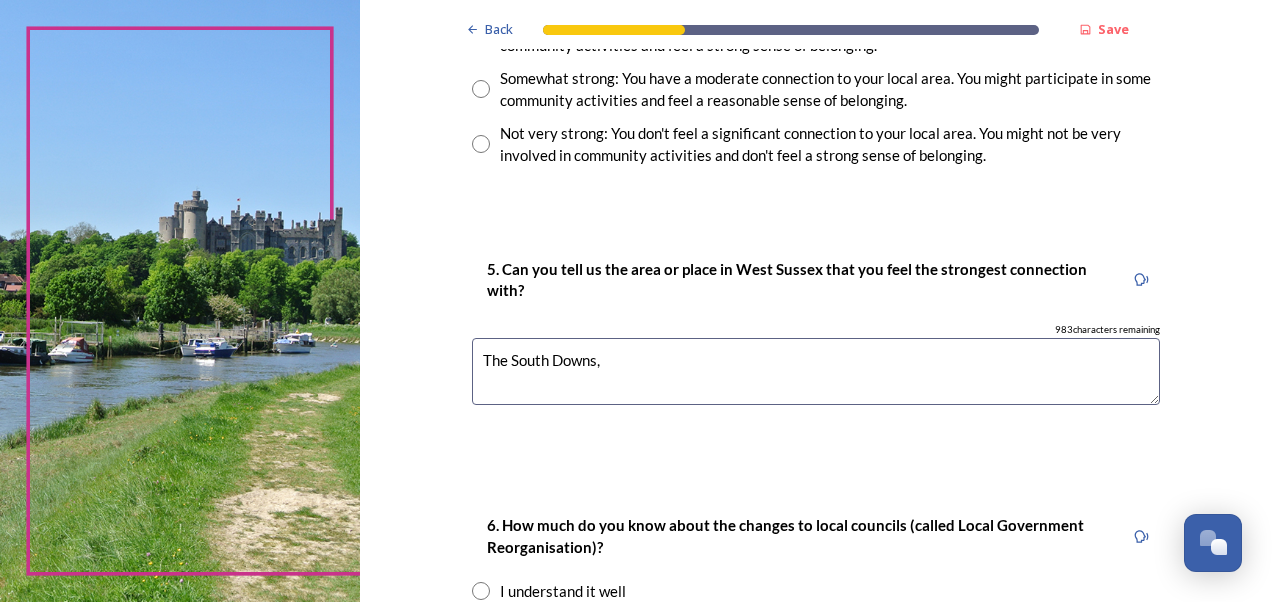 click on "The South Downs," at bounding box center [816, 371] 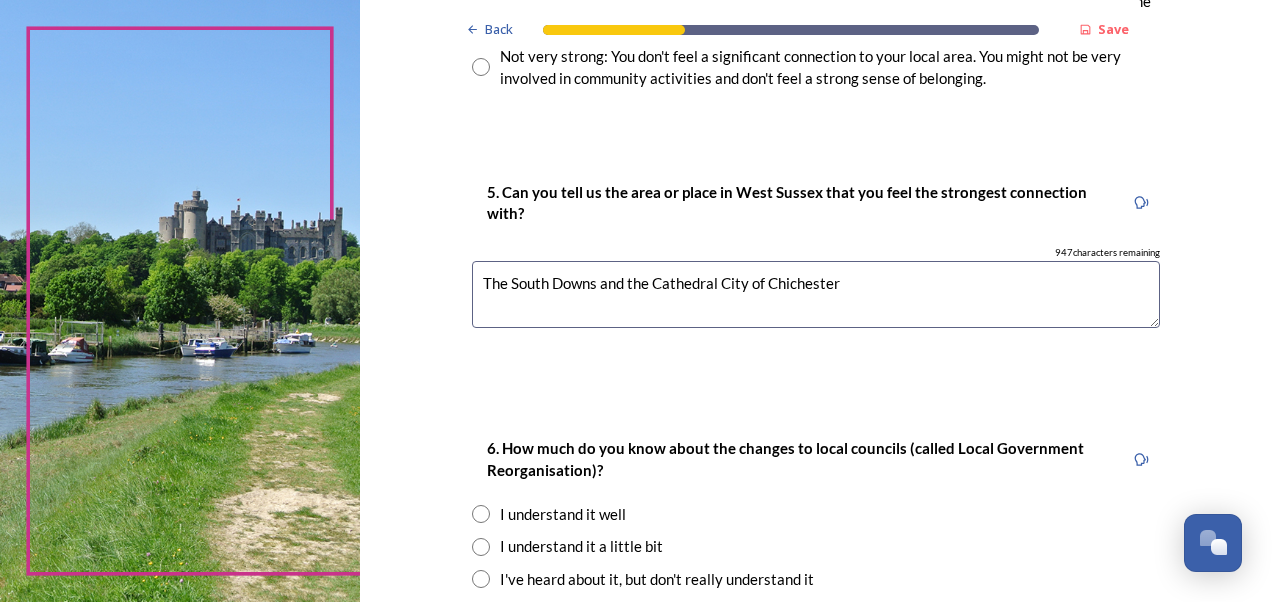 scroll, scrollTop: 1725, scrollLeft: 0, axis: vertical 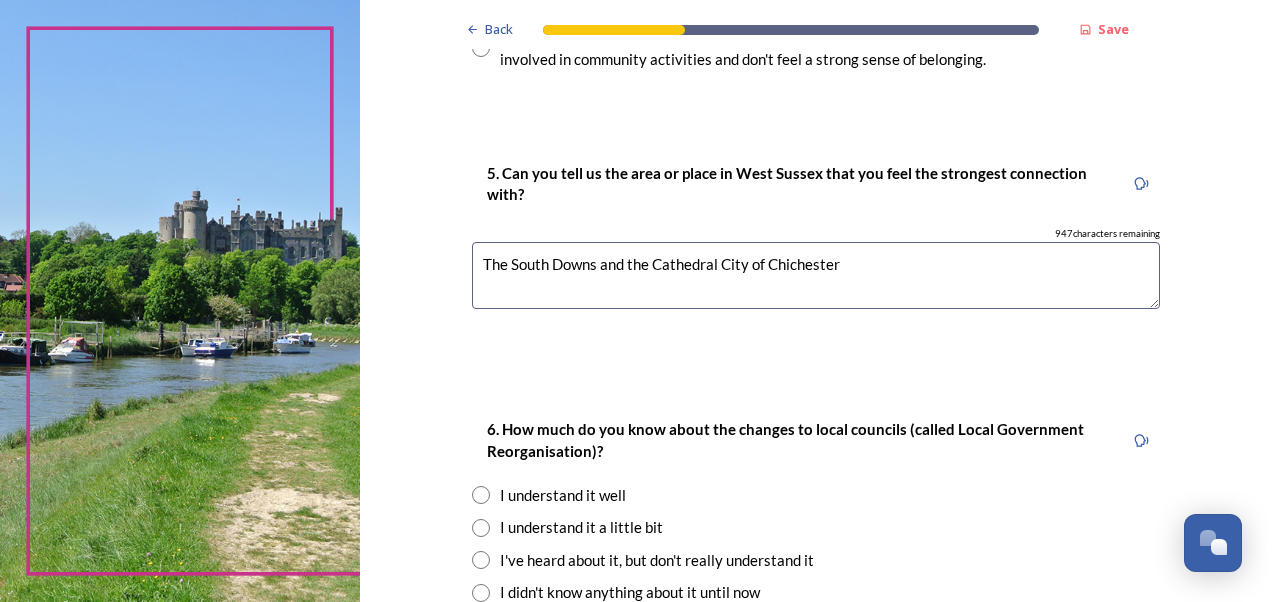 click on "The South Downs and the Cathedral City of Chichester" at bounding box center [816, 275] 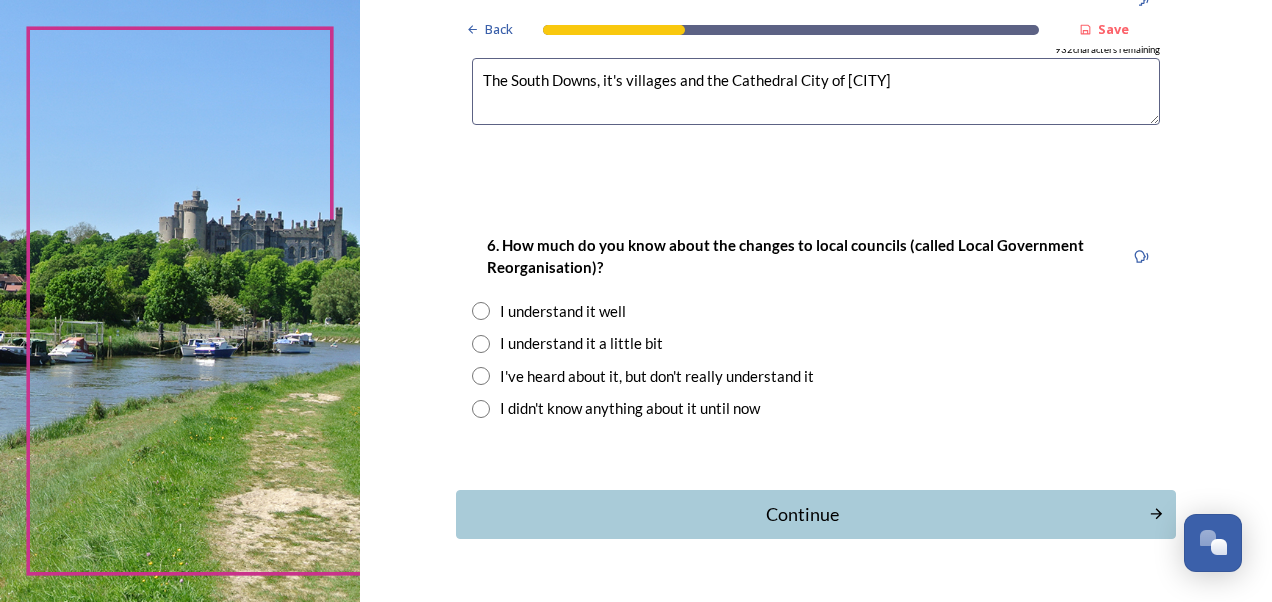 scroll, scrollTop: 1912, scrollLeft: 0, axis: vertical 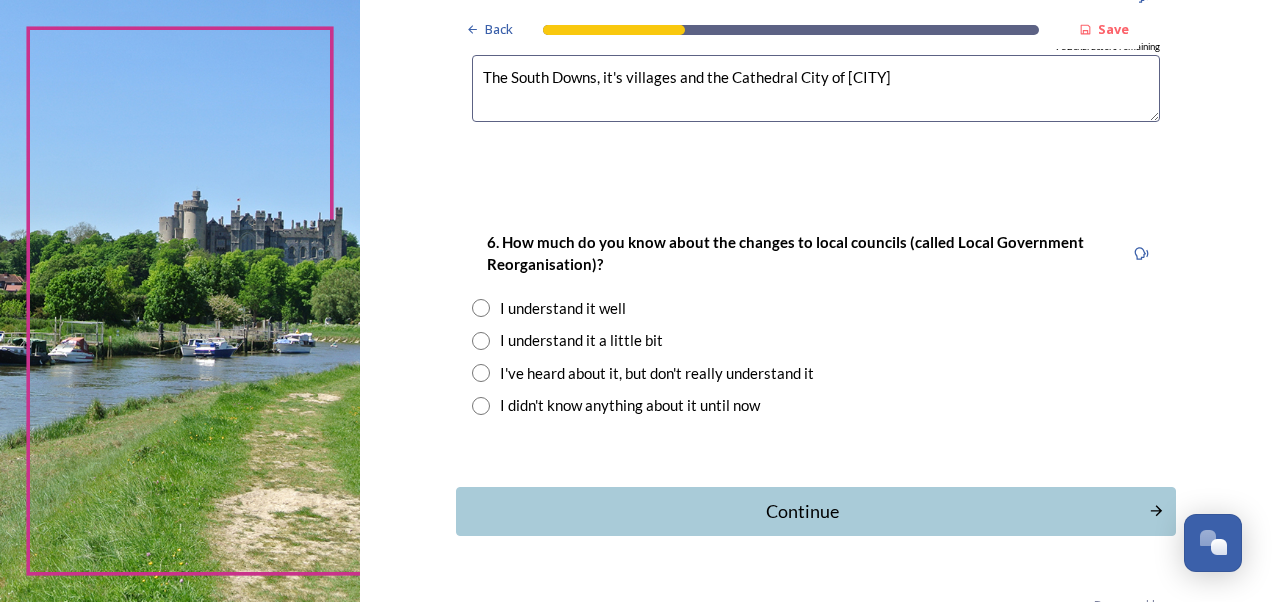 type on "The South Downs, it's villages and the Cathedral City of Chichester" 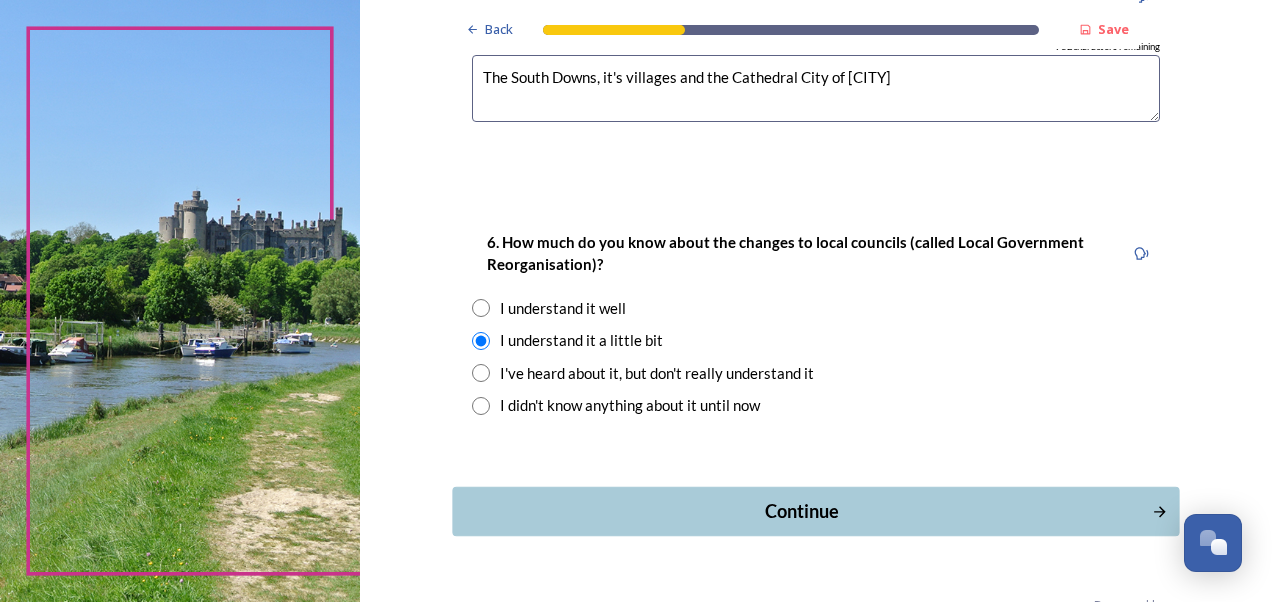click on "Continue" at bounding box center (801, 511) 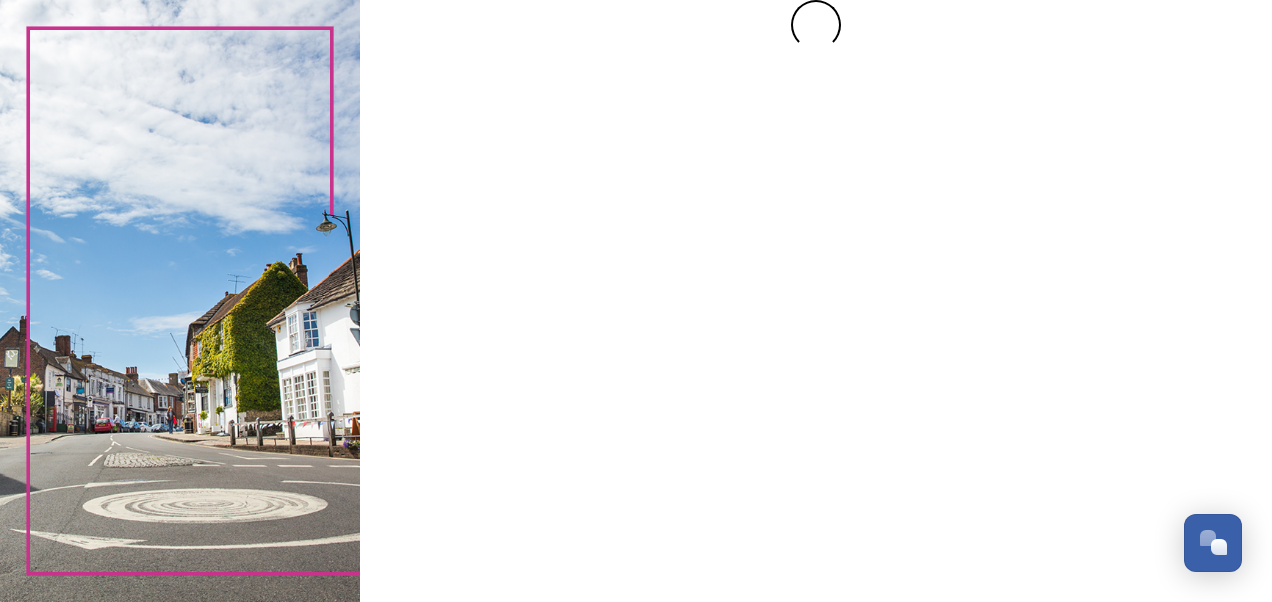 scroll, scrollTop: 0, scrollLeft: 0, axis: both 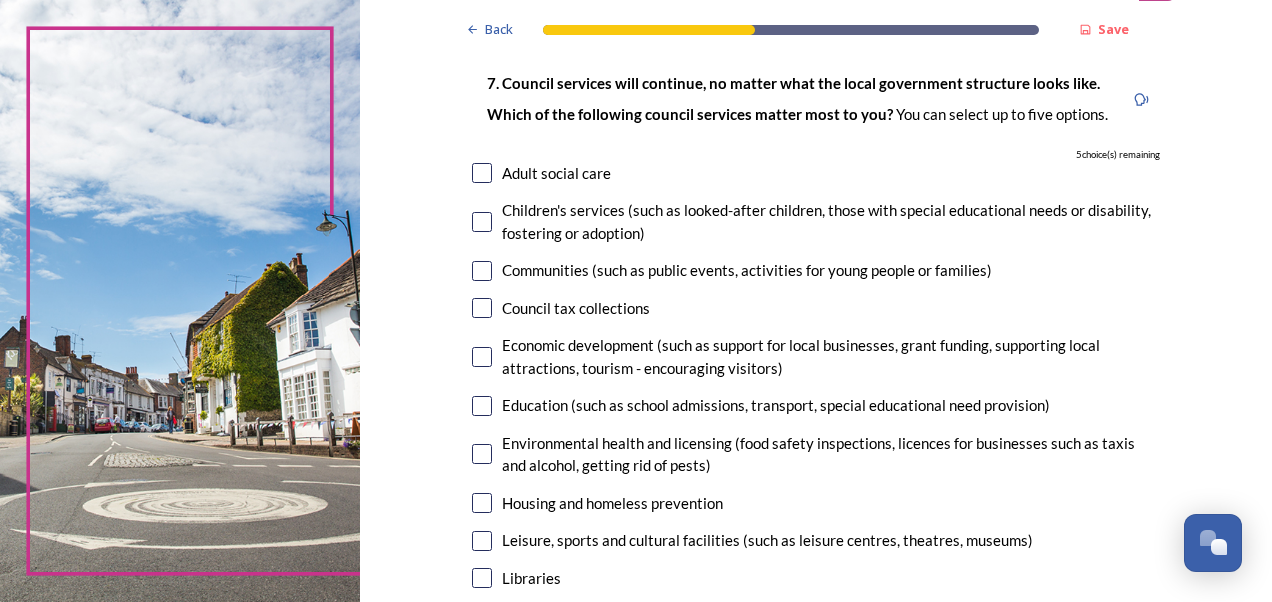 click at bounding box center [482, 271] 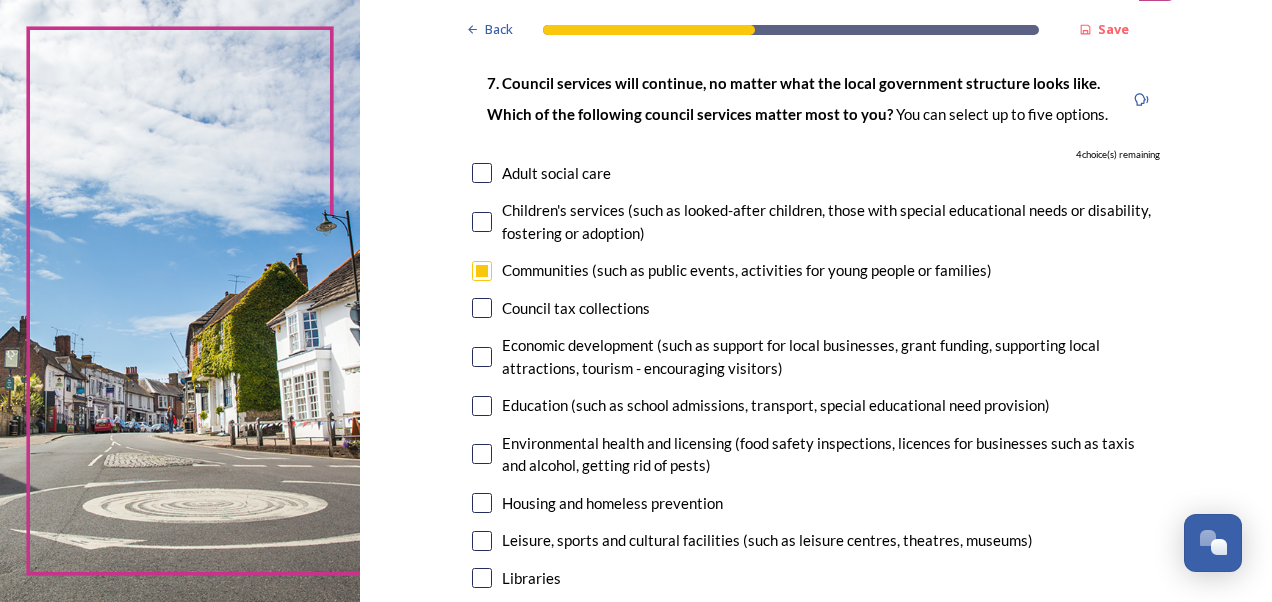 click at bounding box center (482, 357) 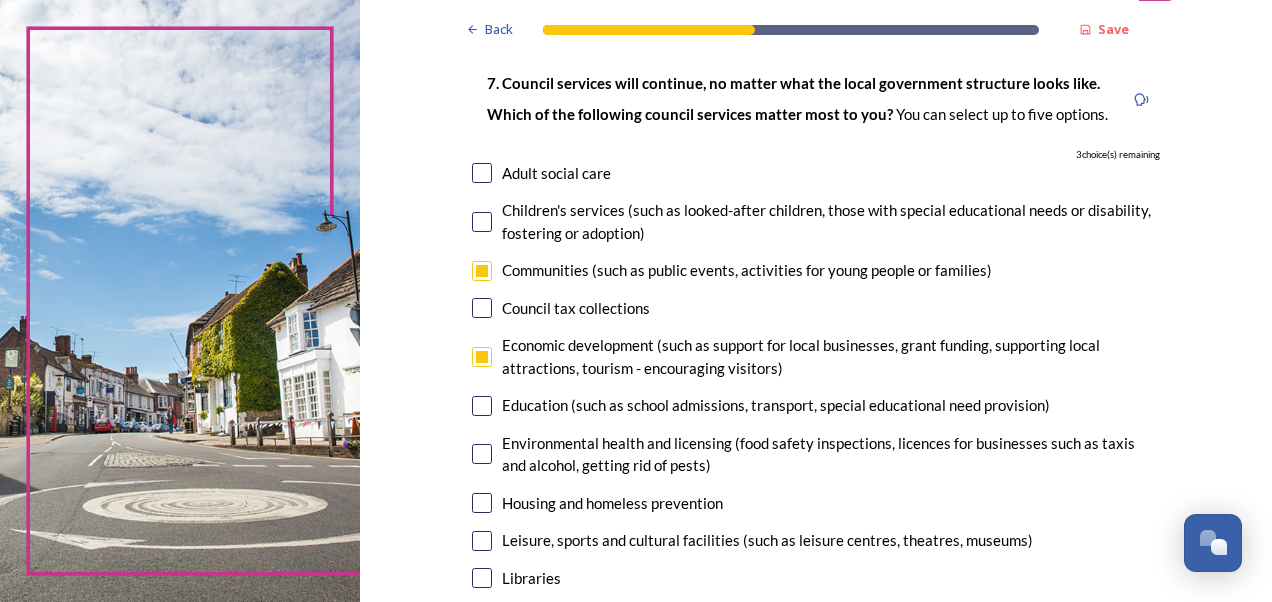 click at bounding box center (482, 406) 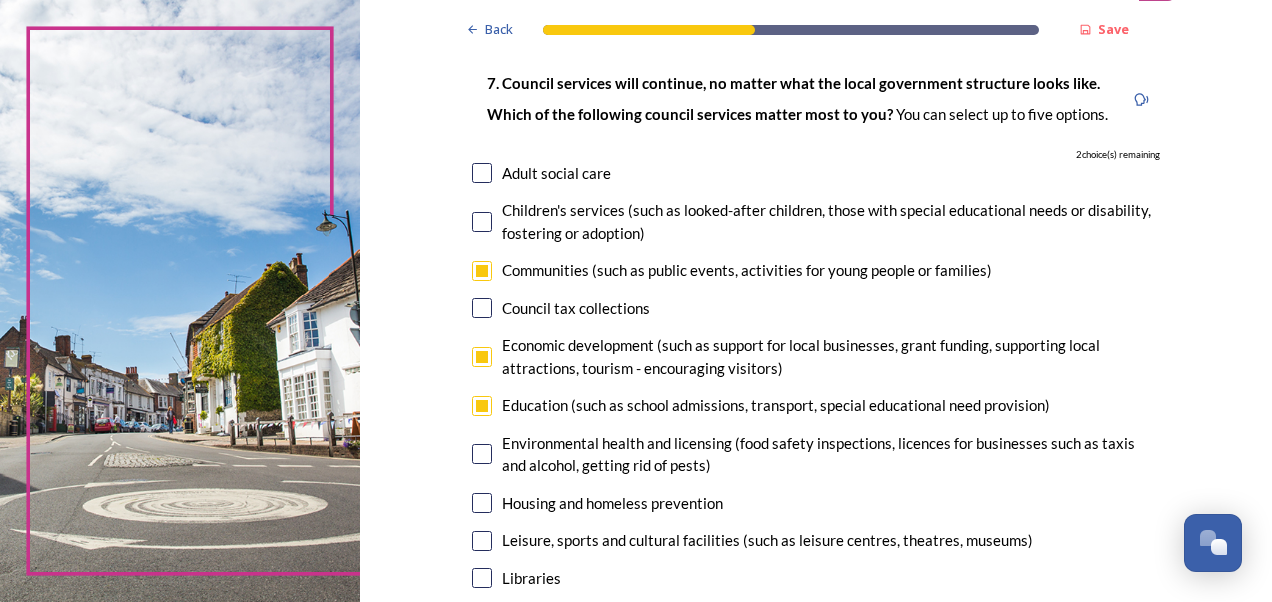 click at bounding box center [482, 578] 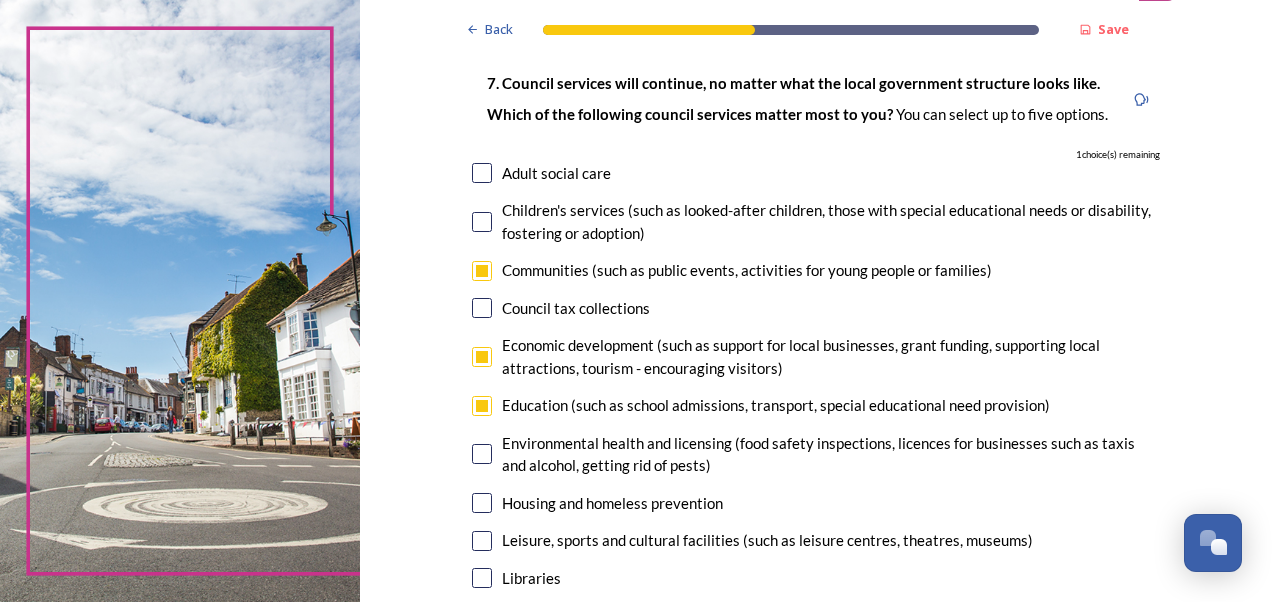 checkbox on "true" 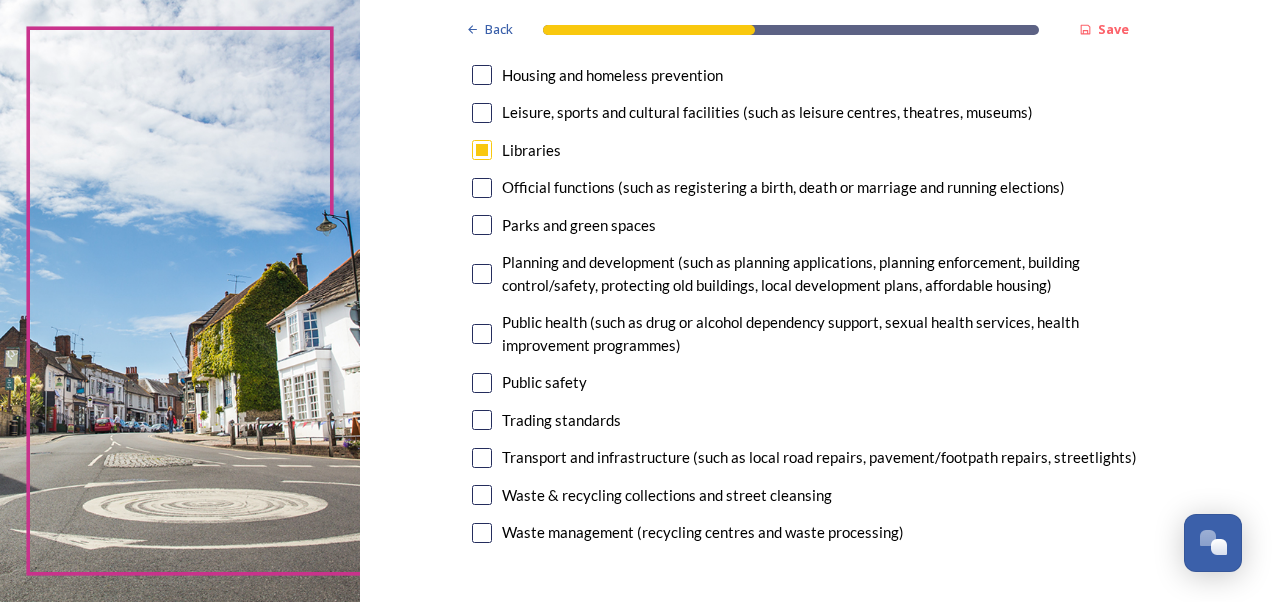 scroll, scrollTop: 556, scrollLeft: 0, axis: vertical 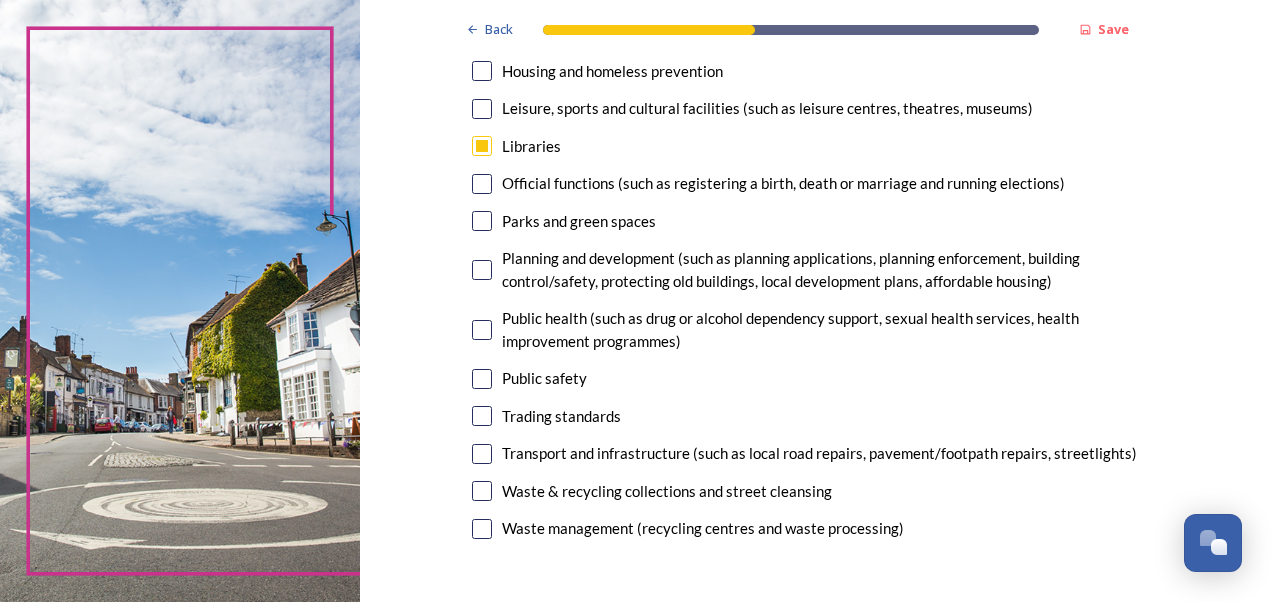 click at bounding box center (482, 454) 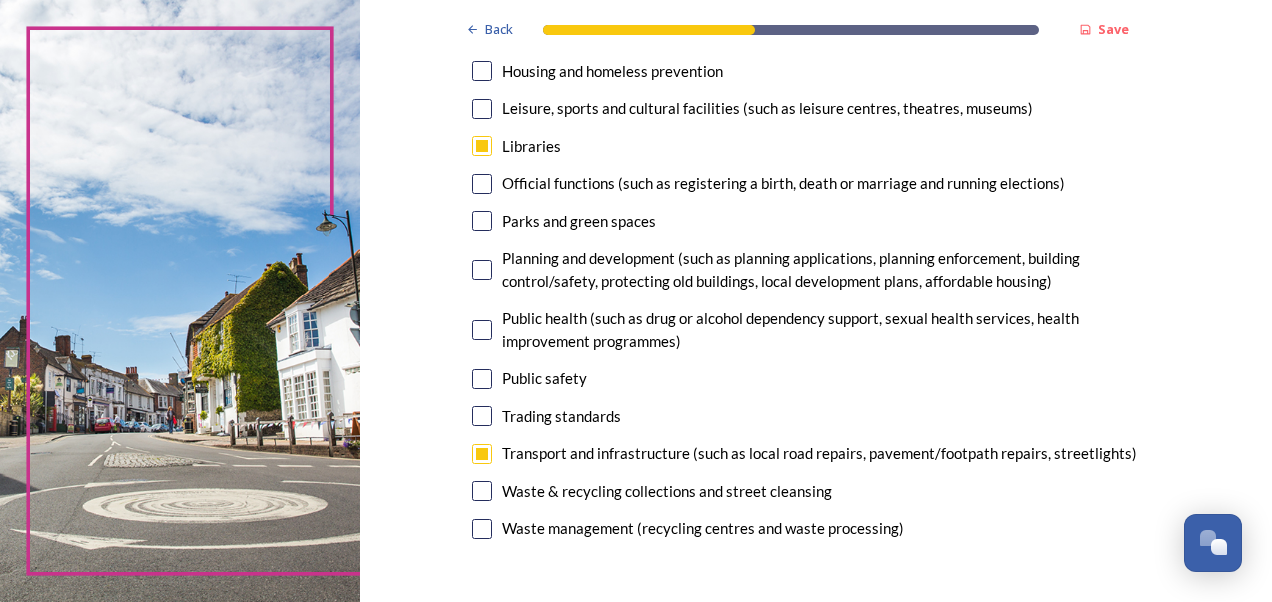 click at bounding box center [482, 330] 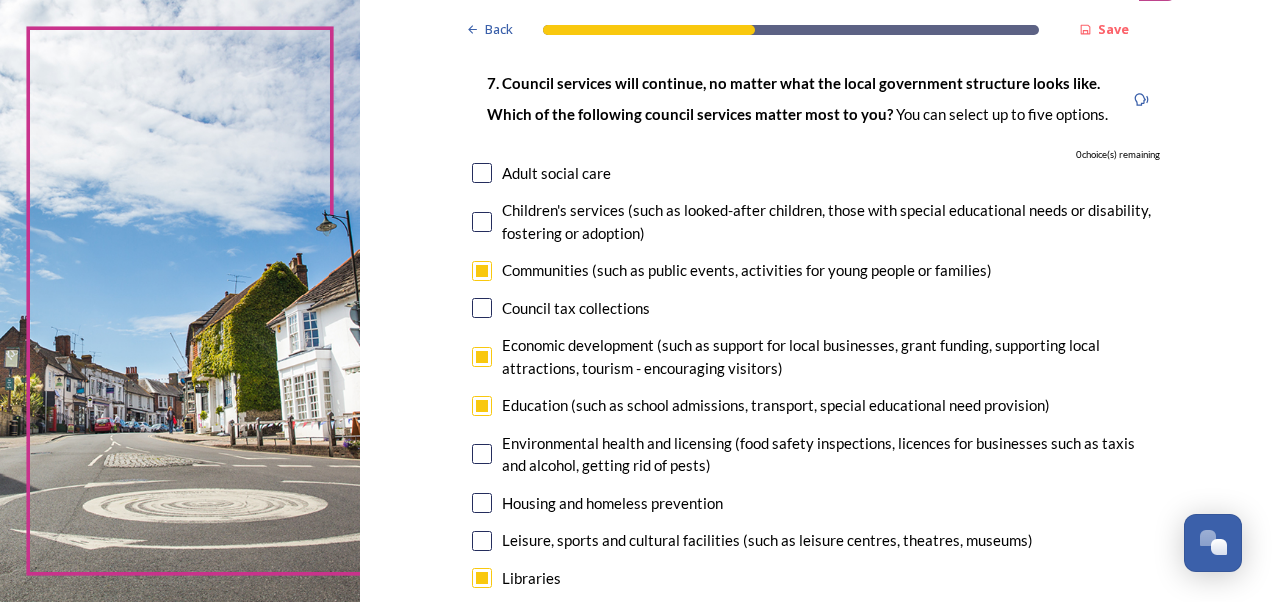 scroll, scrollTop: 130, scrollLeft: 0, axis: vertical 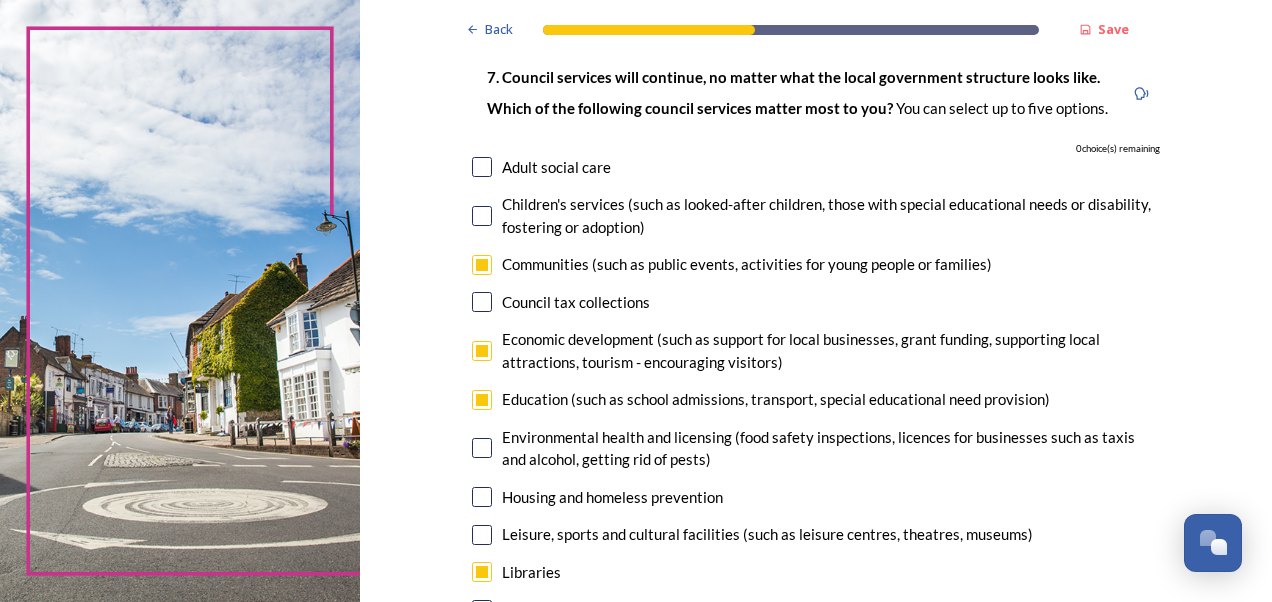 click at bounding box center [482, 216] 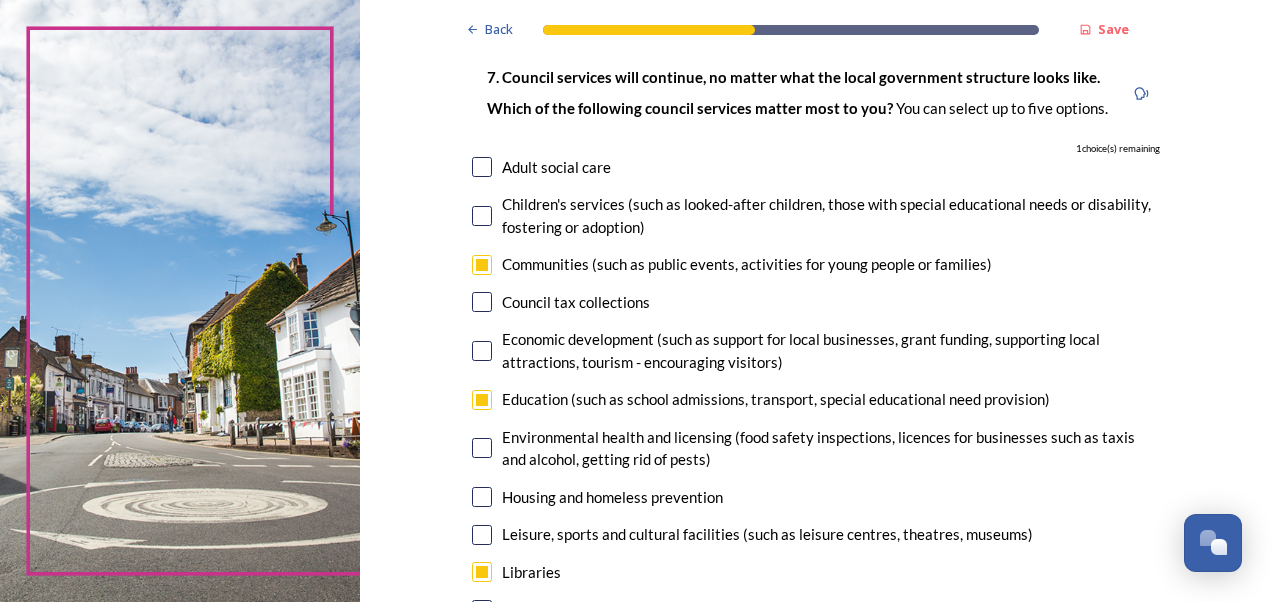 click at bounding box center [482, 216] 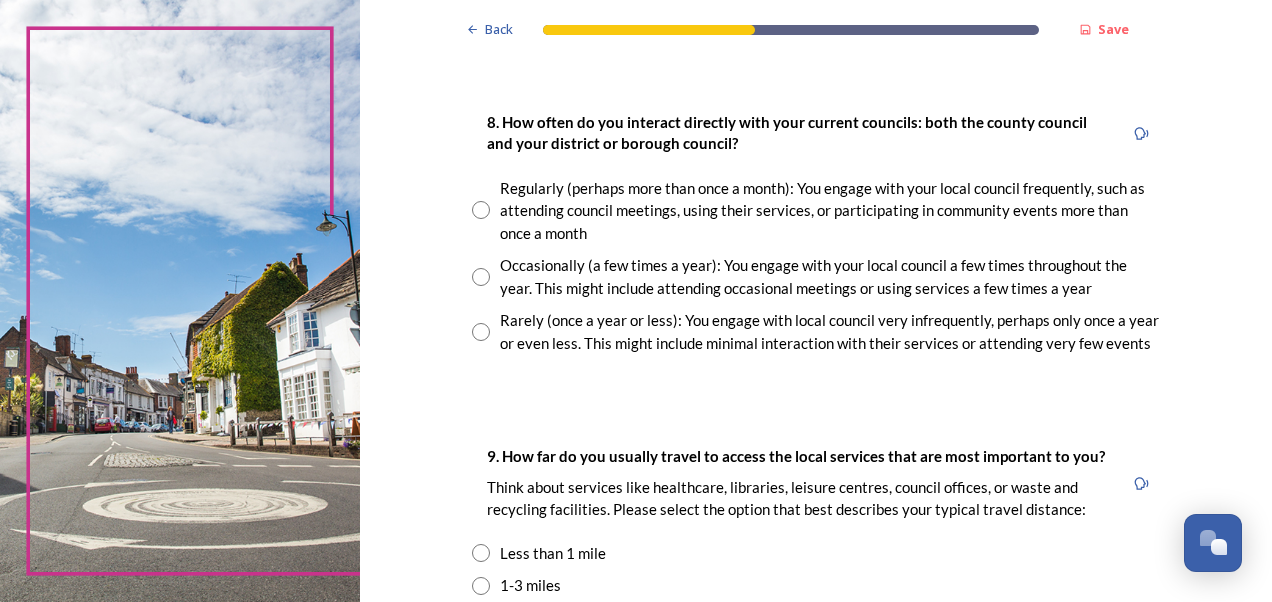 scroll, scrollTop: 1090, scrollLeft: 0, axis: vertical 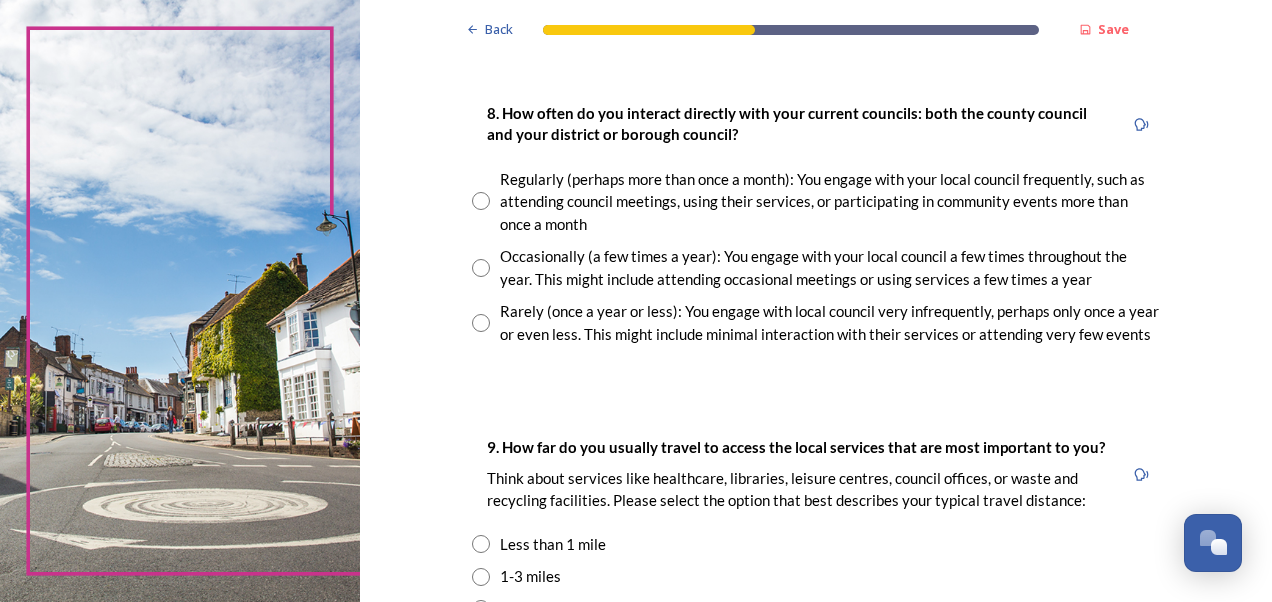 click at bounding box center (481, 268) 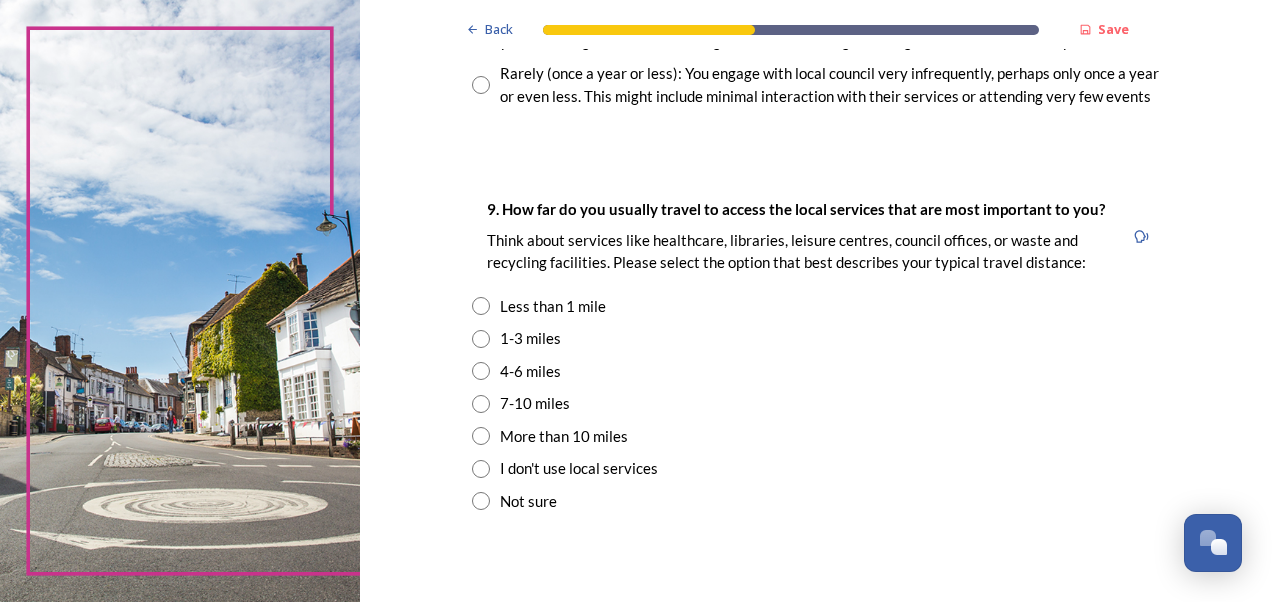 scroll, scrollTop: 1330, scrollLeft: 0, axis: vertical 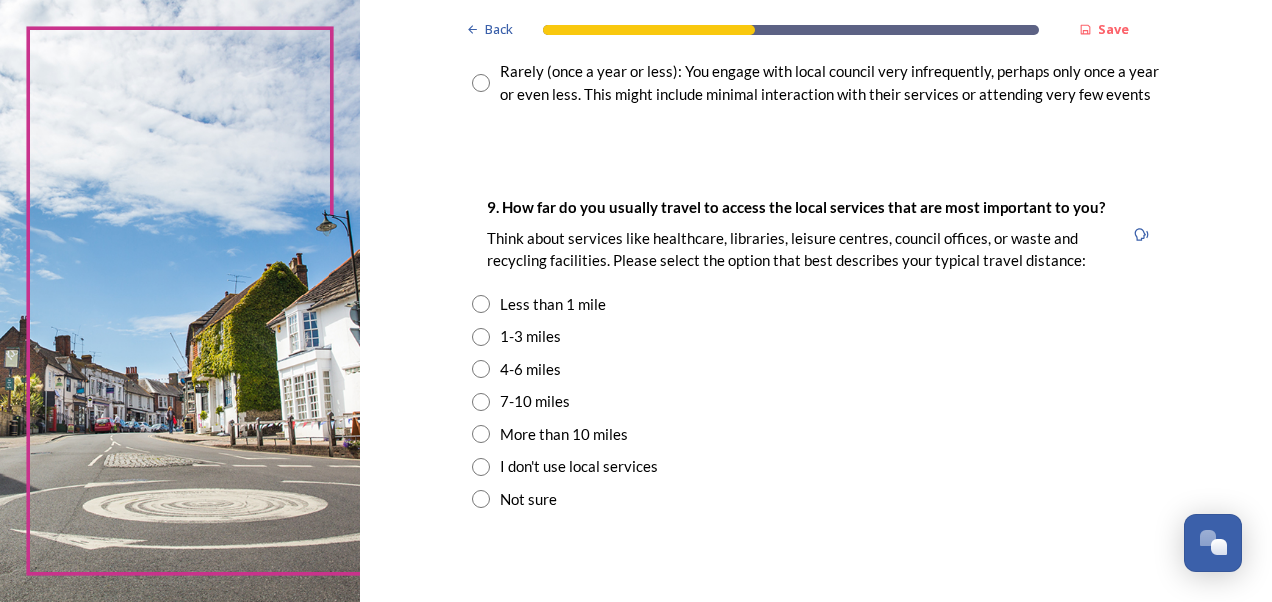 click at bounding box center (481, 369) 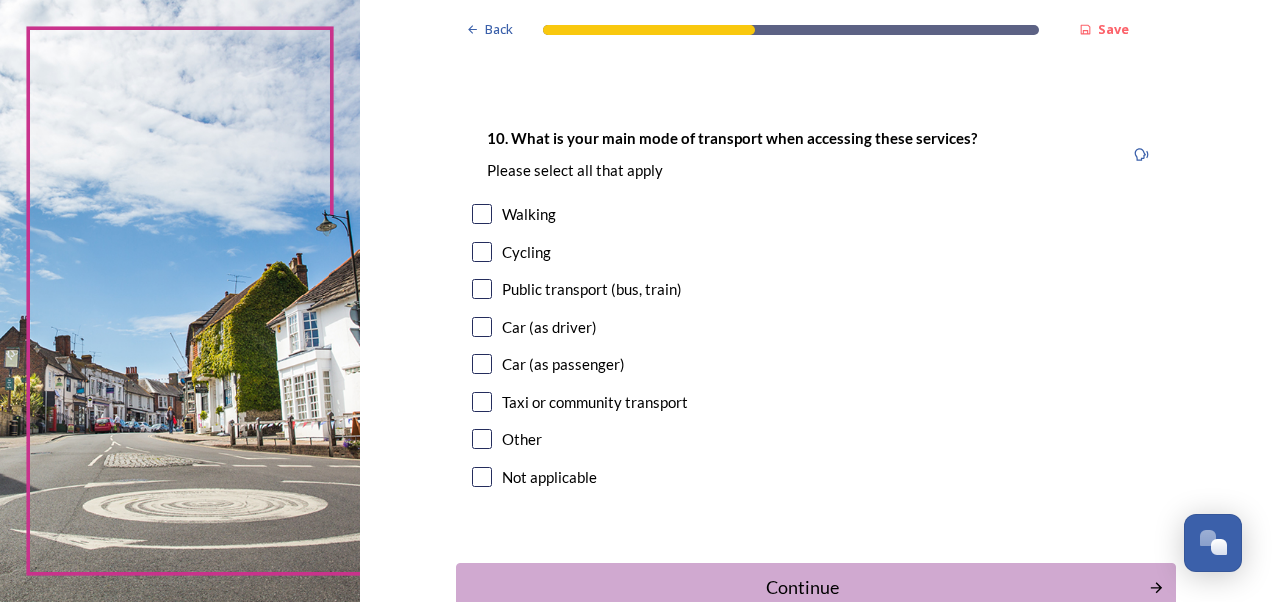 scroll, scrollTop: 1816, scrollLeft: 0, axis: vertical 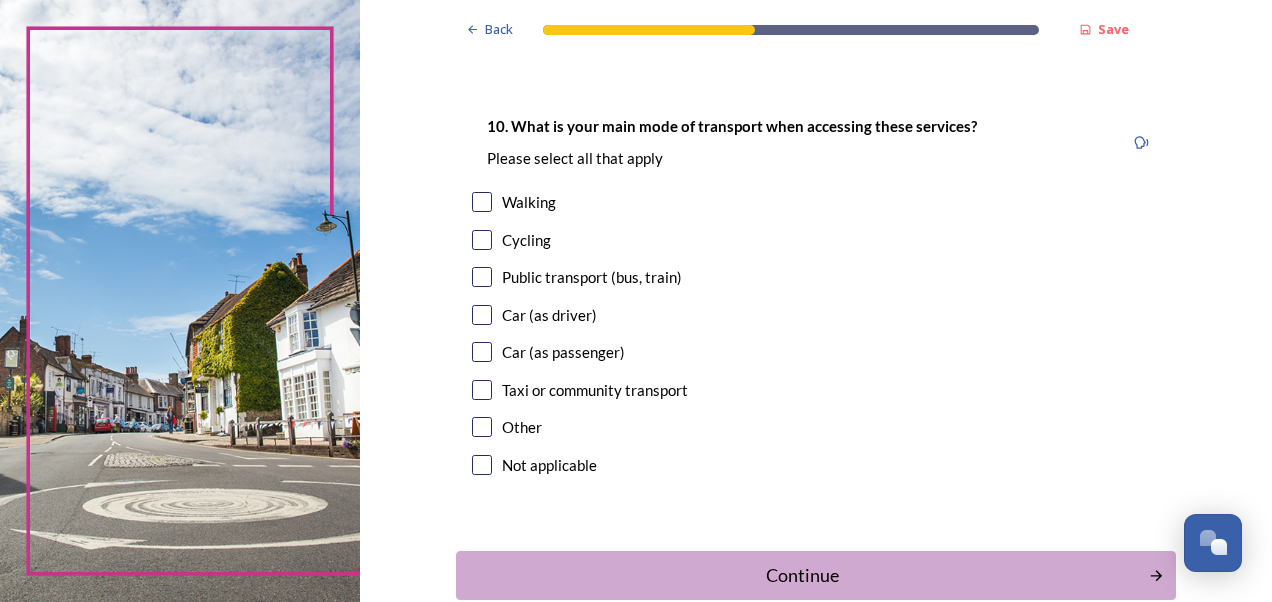 click at bounding box center [482, 315] 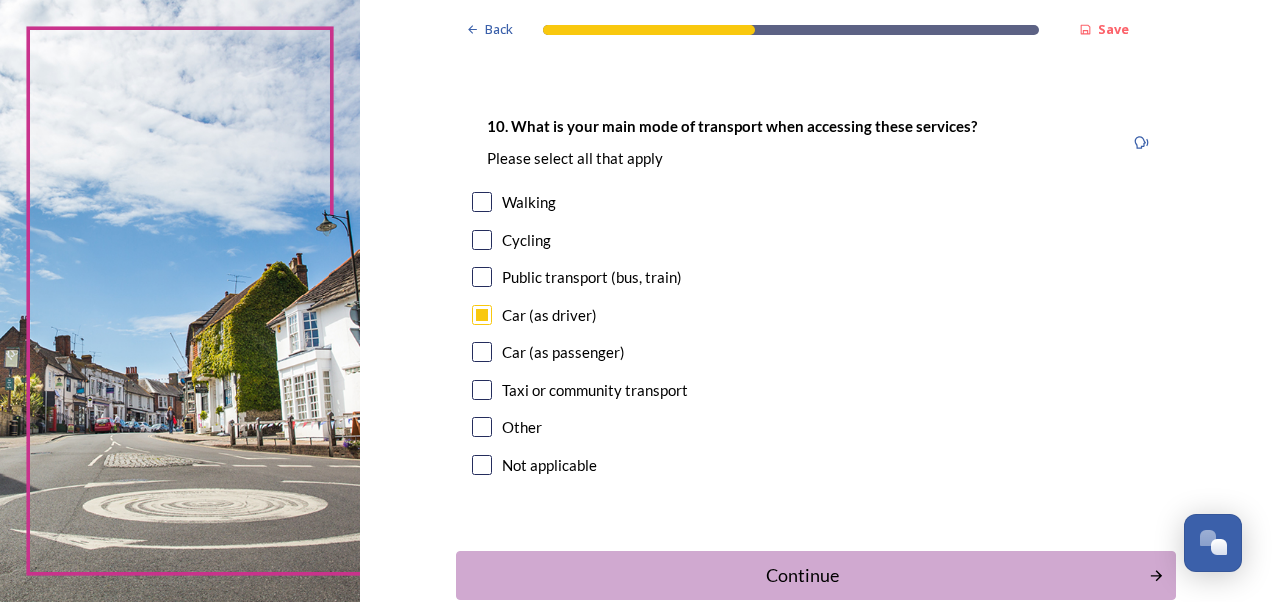 scroll, scrollTop: 1929, scrollLeft: 0, axis: vertical 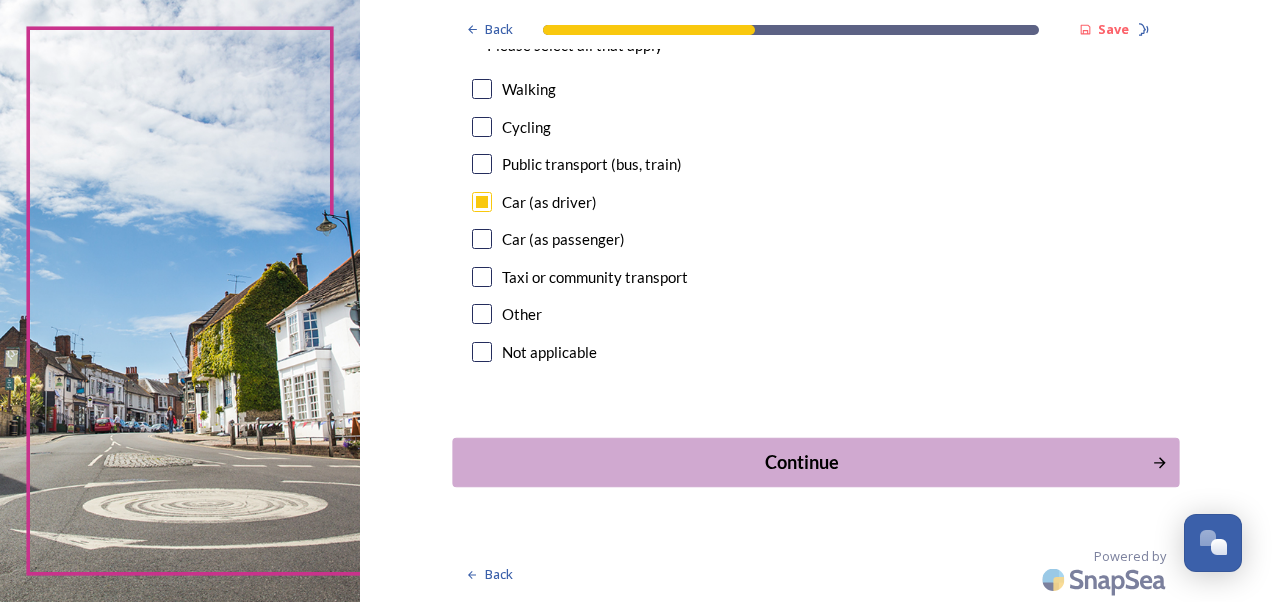 click on "Continue" at bounding box center [801, 462] 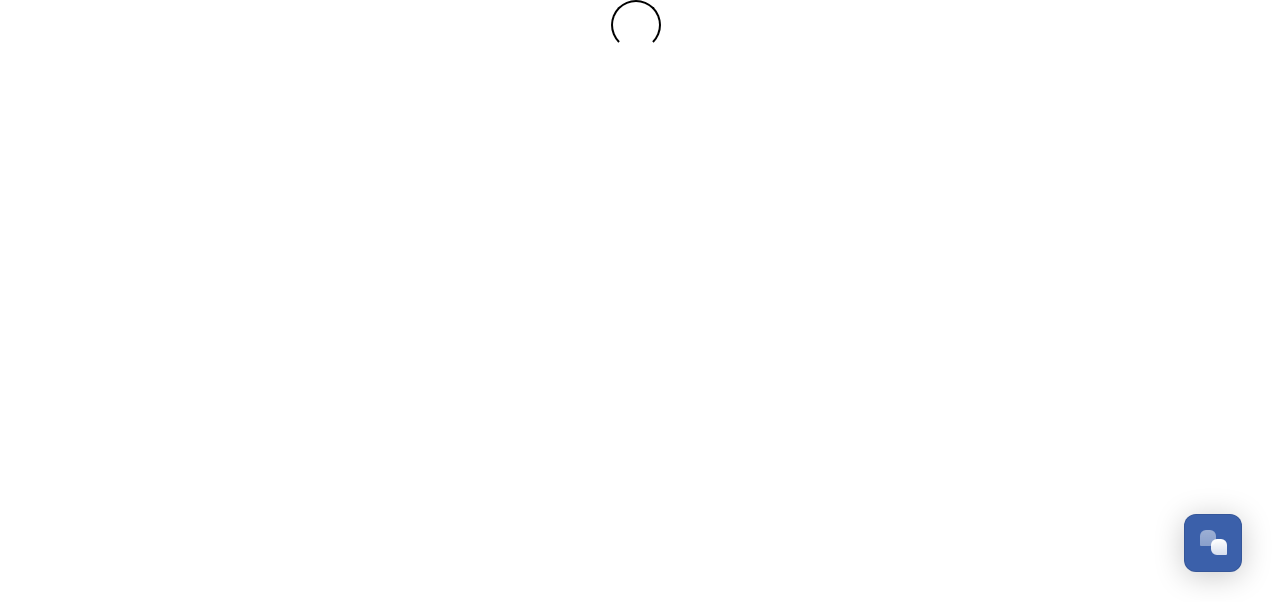 scroll, scrollTop: 0, scrollLeft: 0, axis: both 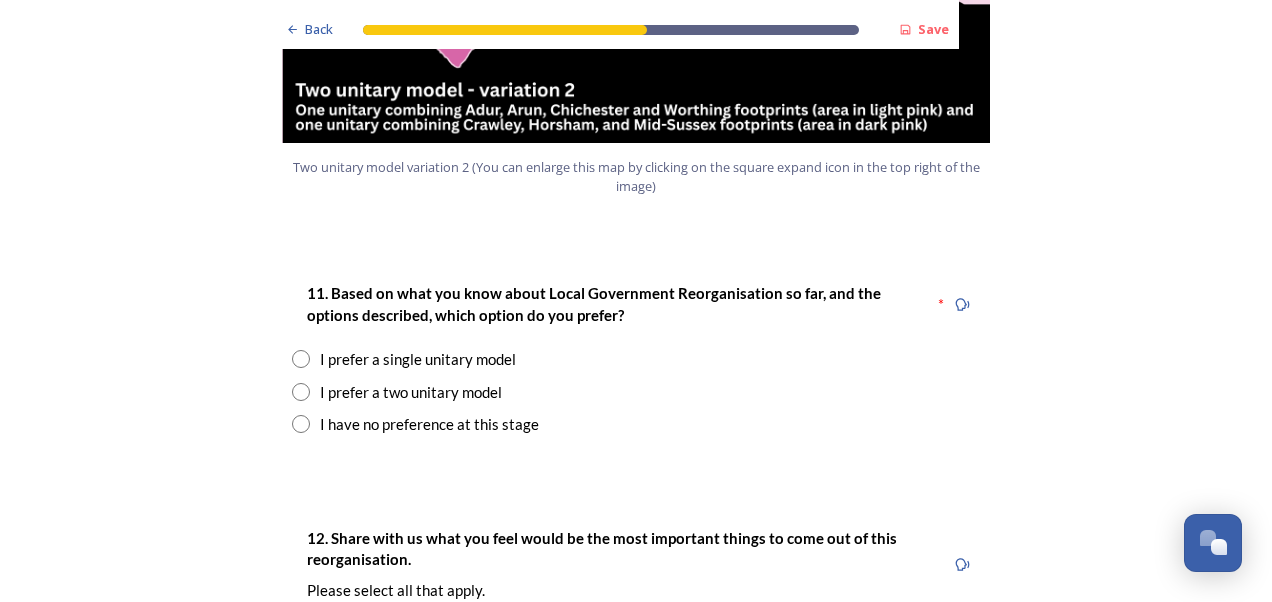 click at bounding box center (301, 392) 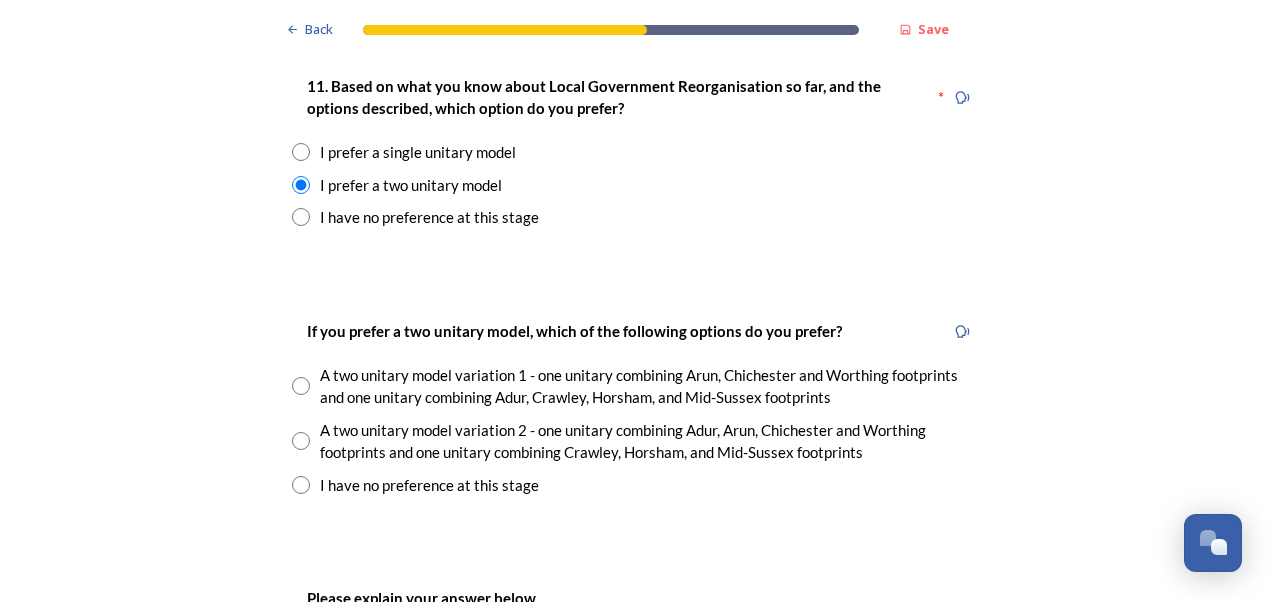 scroll, scrollTop: 2672, scrollLeft: 0, axis: vertical 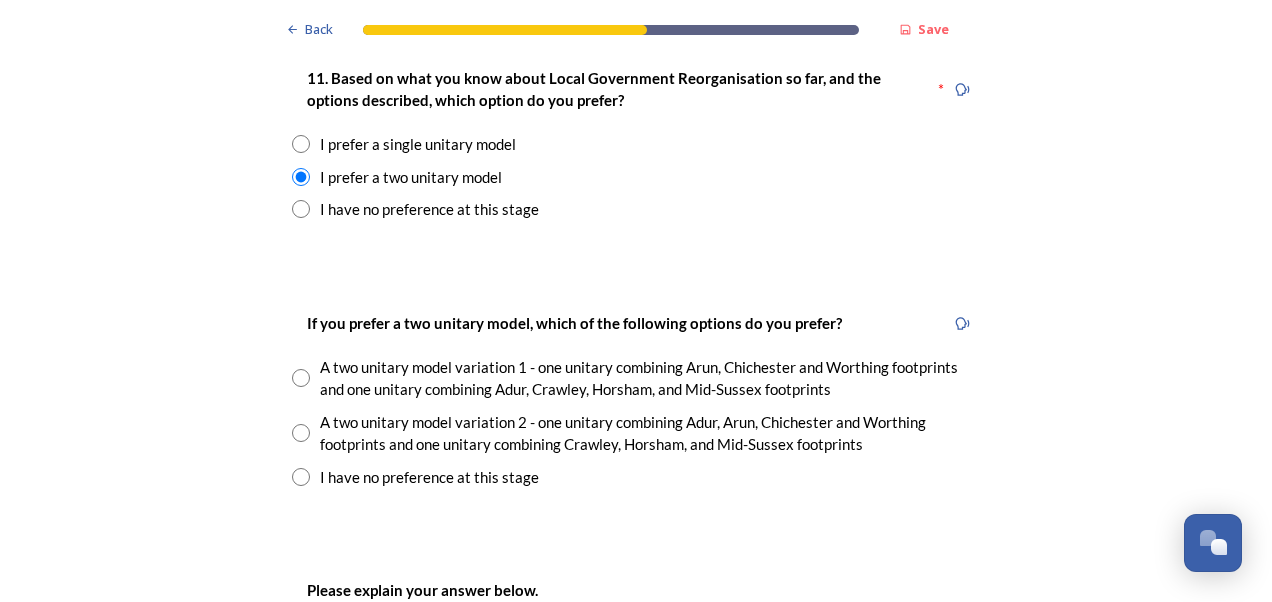 click at bounding box center (301, 378) 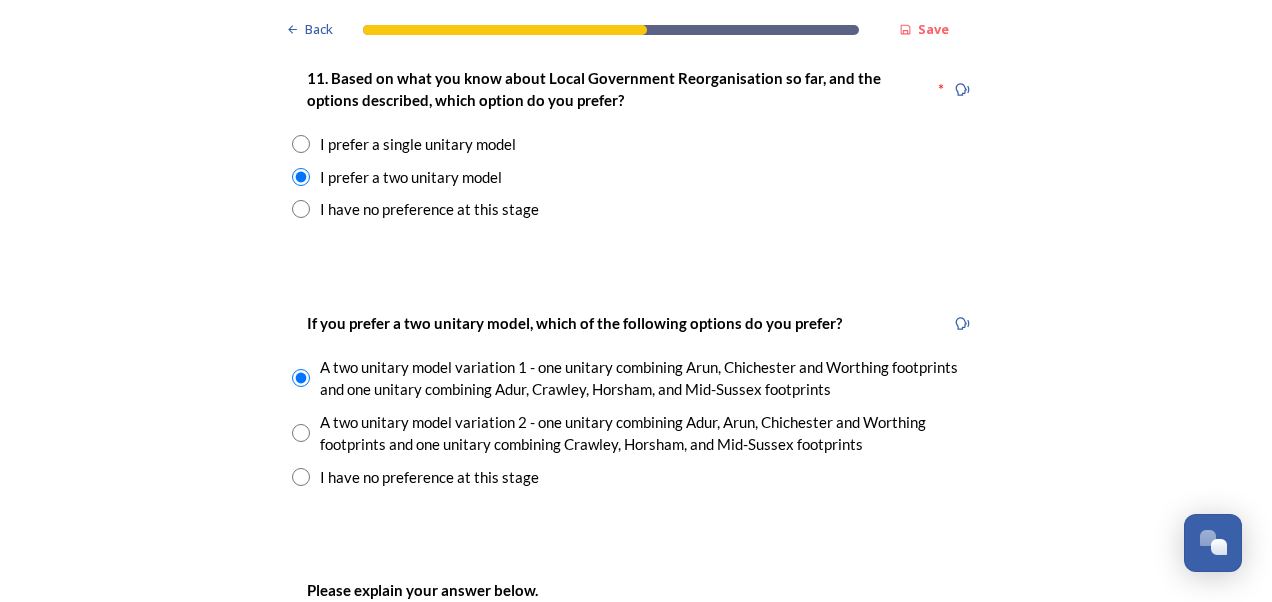 scroll, scrollTop: 2712, scrollLeft: 0, axis: vertical 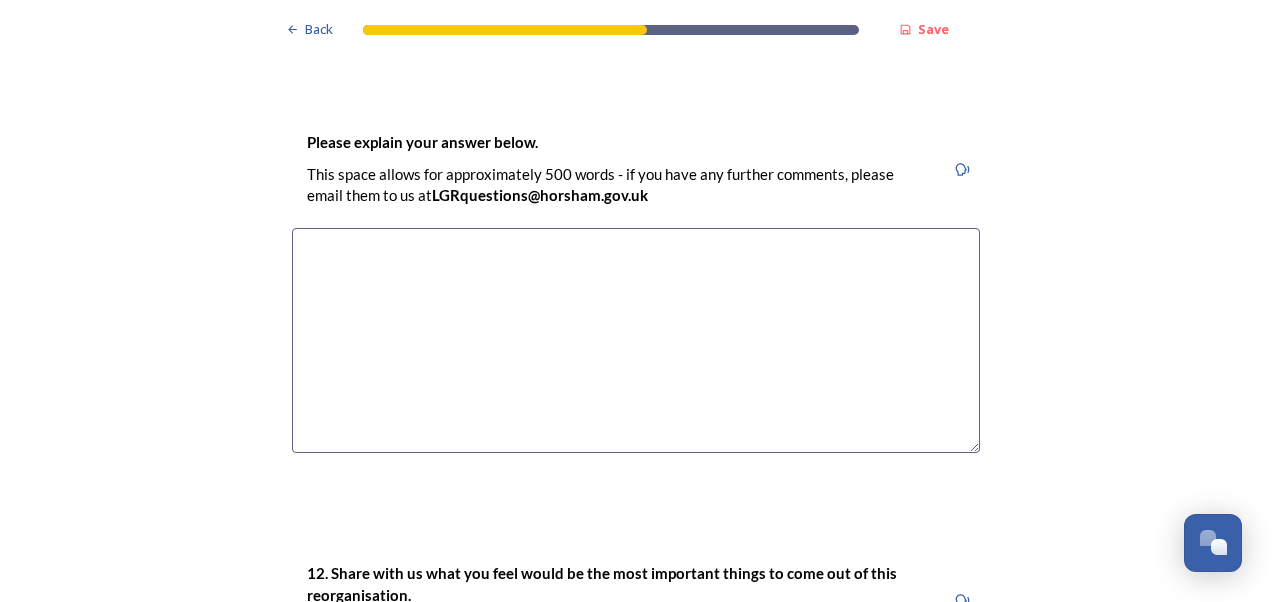 click at bounding box center [636, 340] 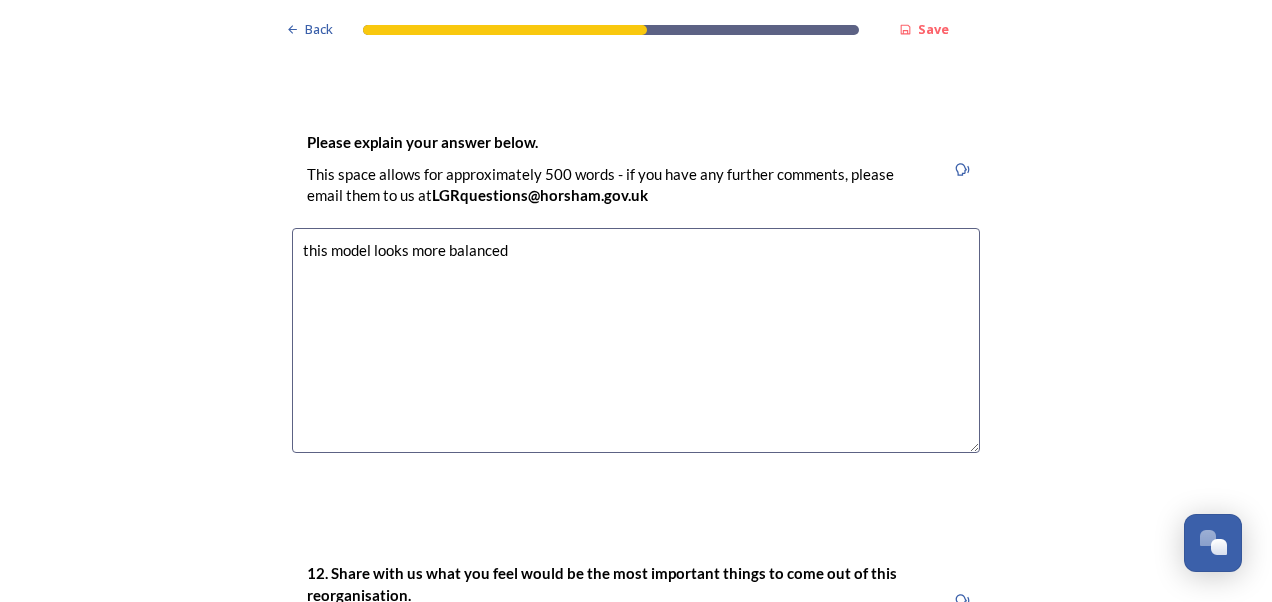 click on "this model looks more balanced" at bounding box center [636, 340] 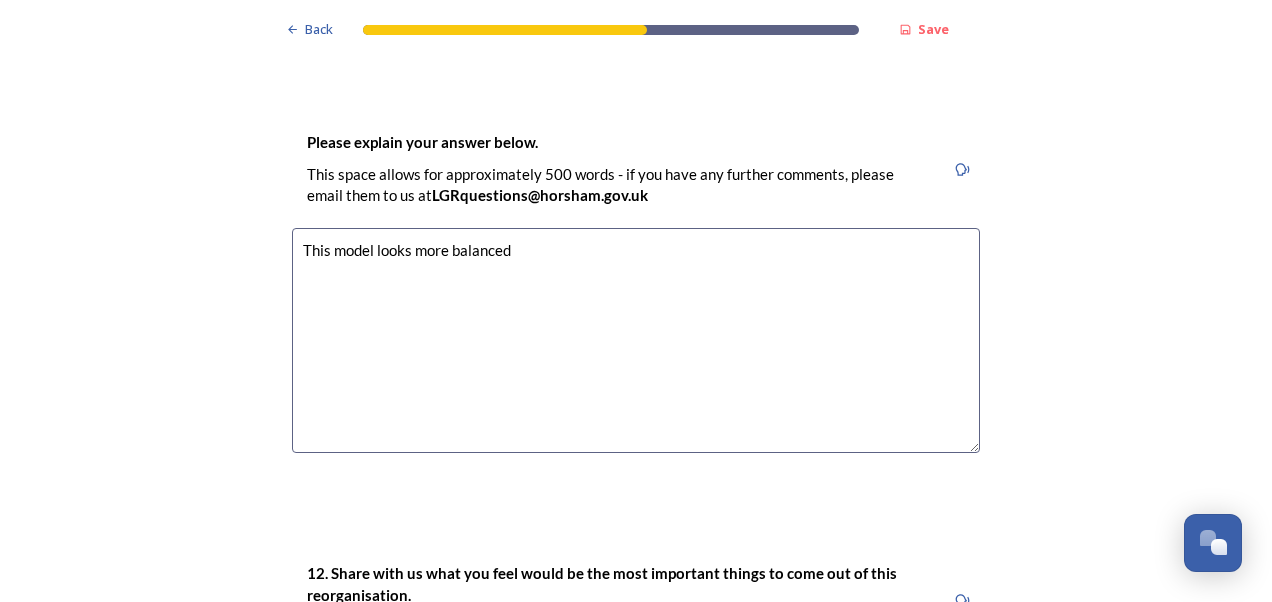 click on "This model looks more balanced" at bounding box center [636, 340] 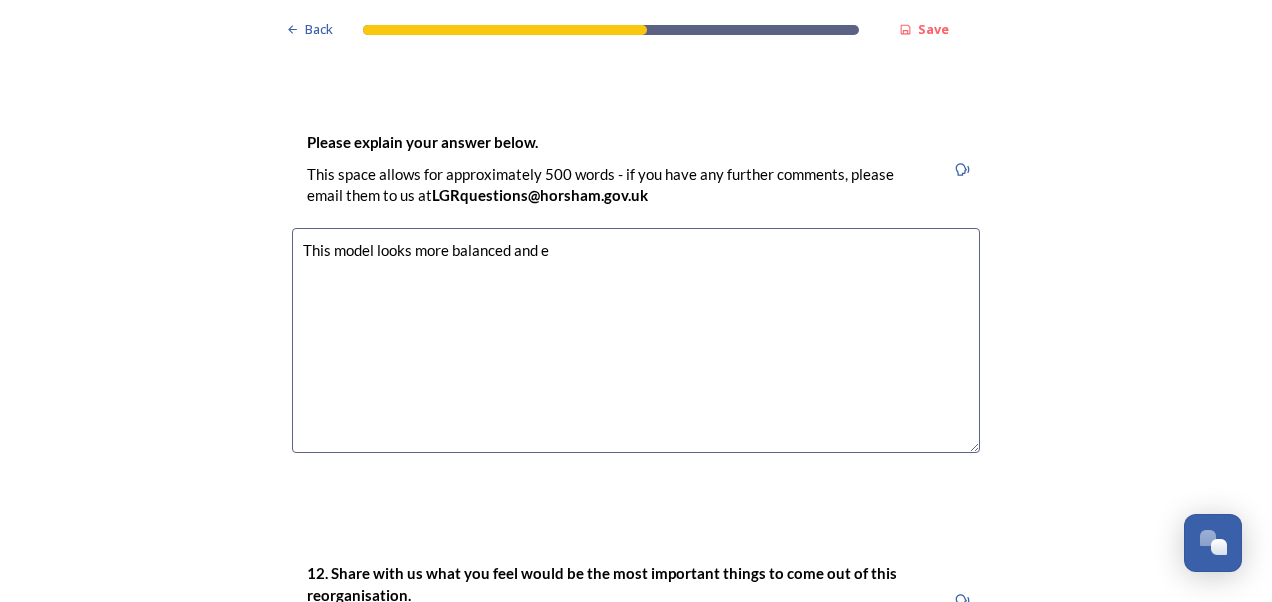 click on "This model looks more balanced and e" at bounding box center (636, 340) 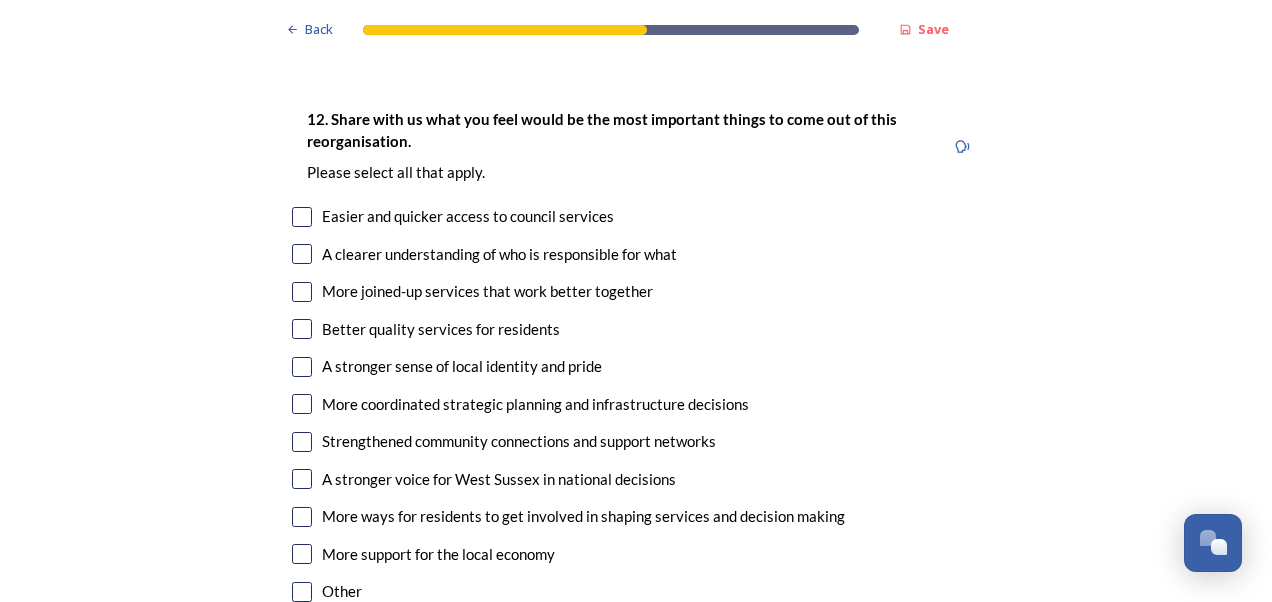 scroll, scrollTop: 3582, scrollLeft: 0, axis: vertical 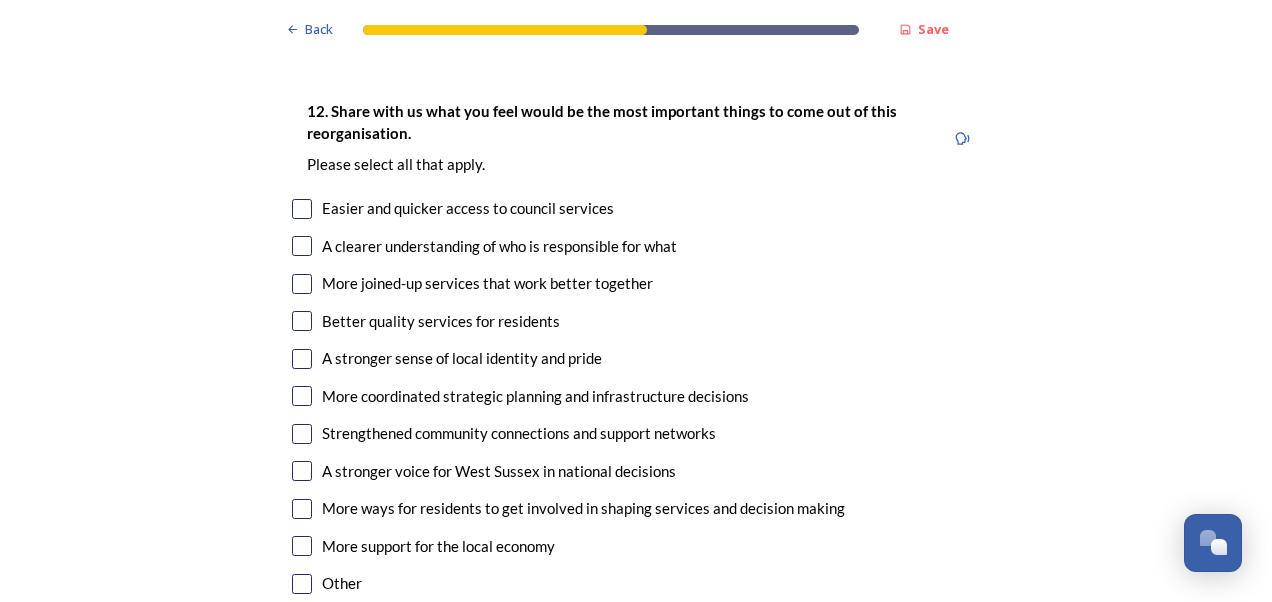 type on "This model looks more equally balanced ." 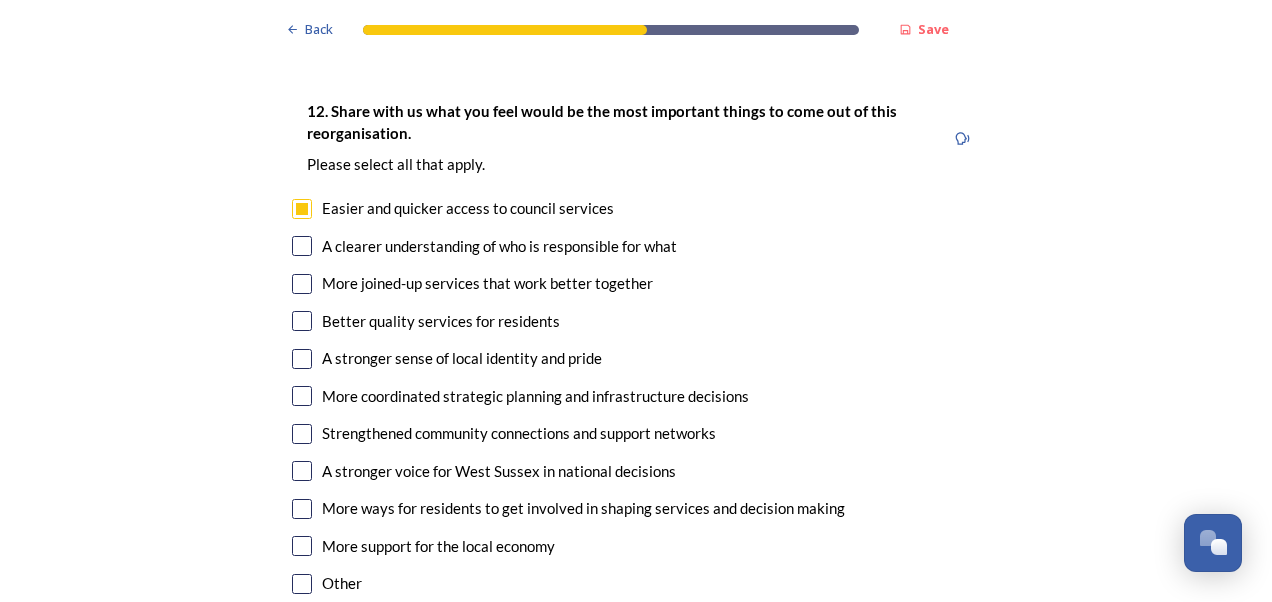 click at bounding box center (302, 246) 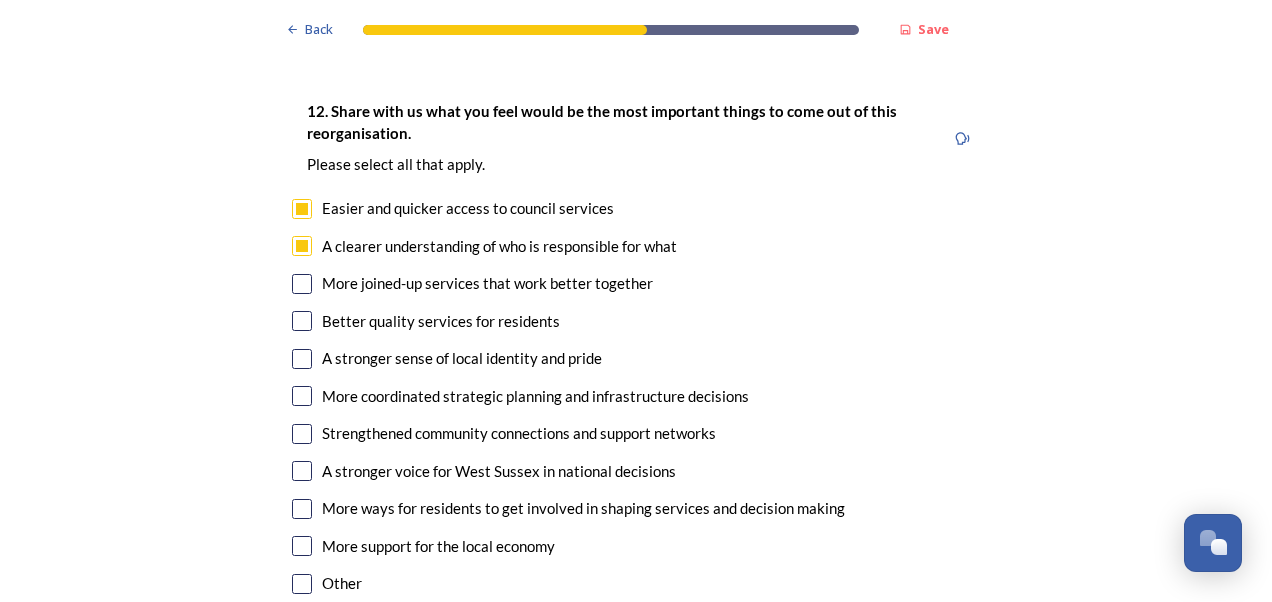 click at bounding box center [302, 284] 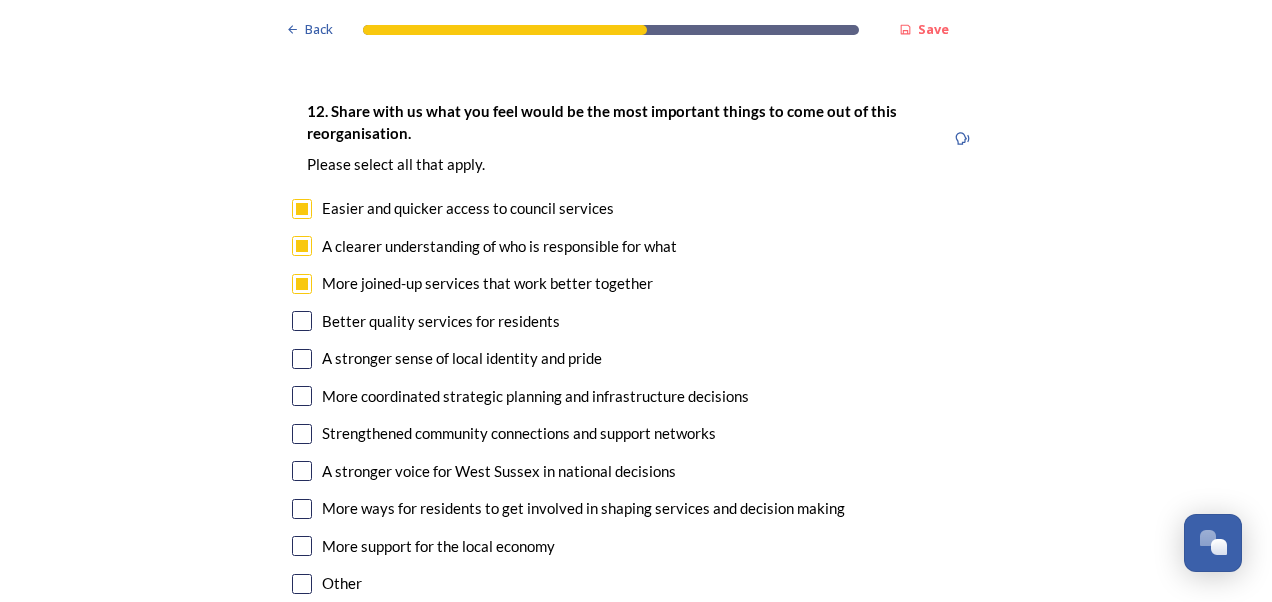 click at bounding box center (302, 321) 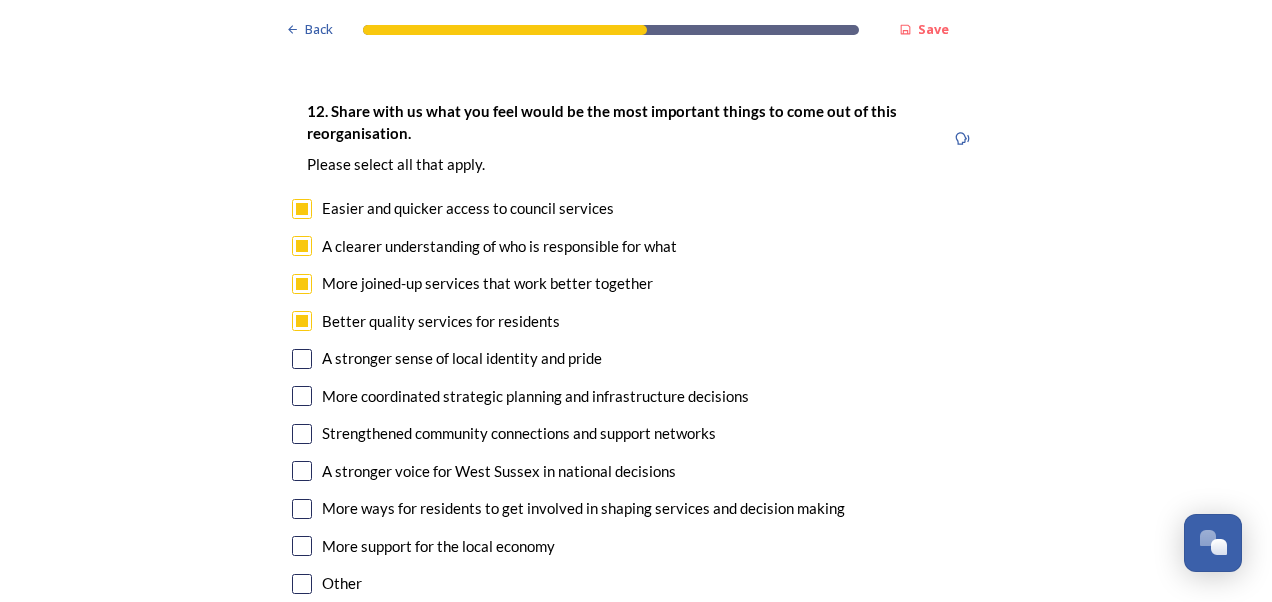 click at bounding box center [302, 359] 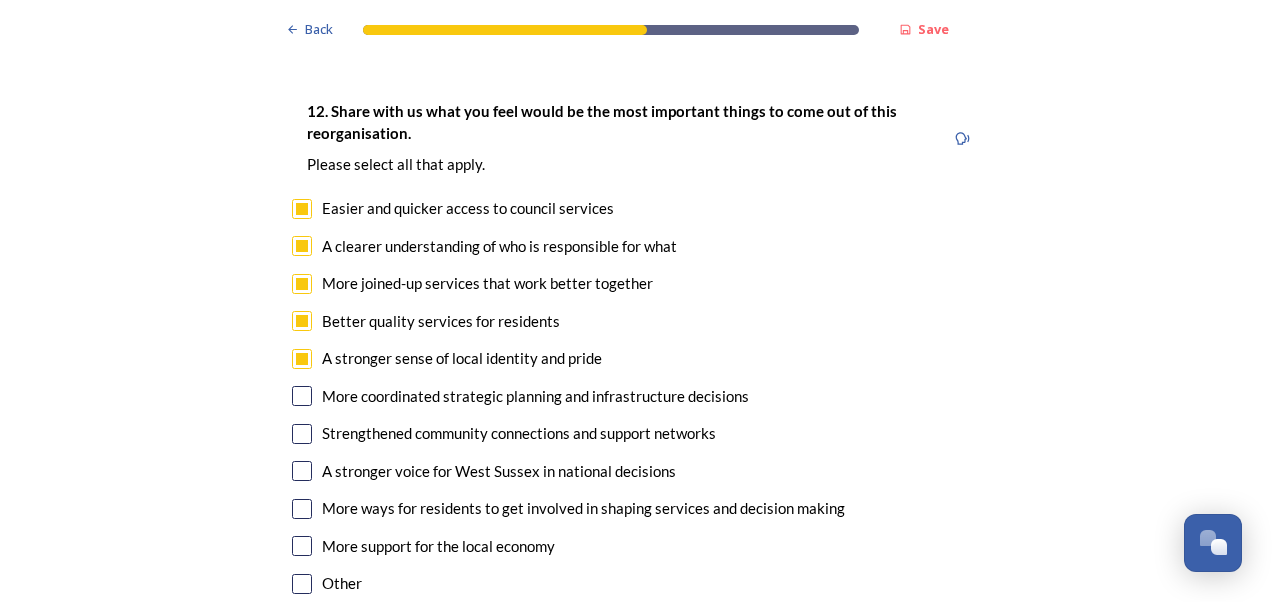 click at bounding box center [302, 396] 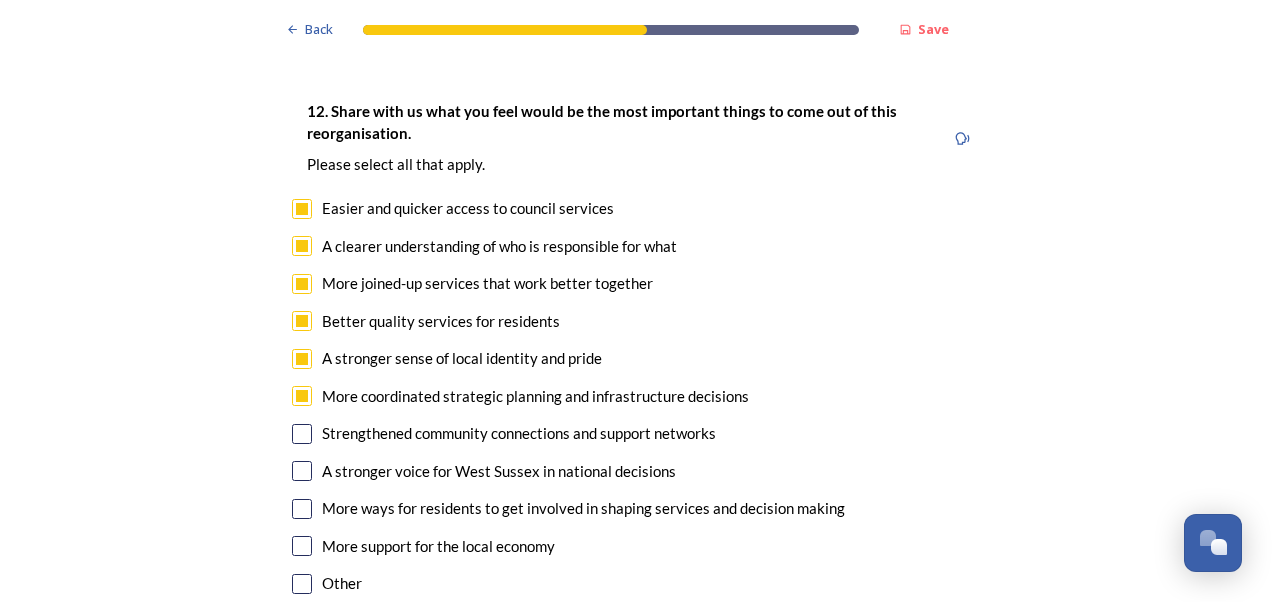click at bounding box center (302, 434) 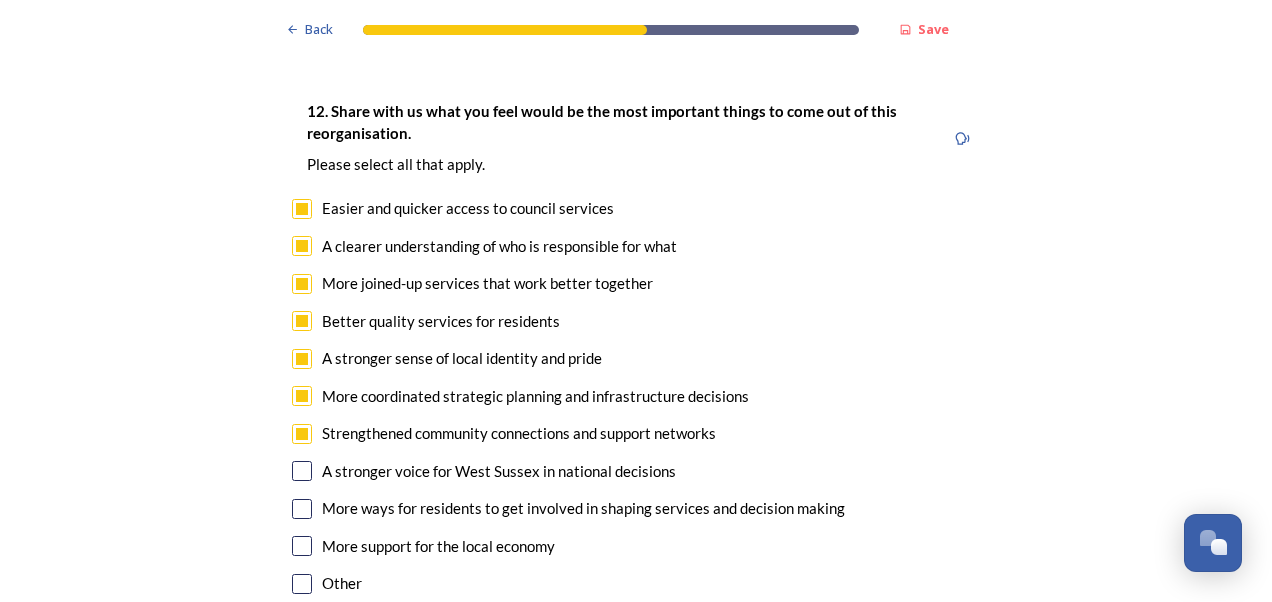 click at bounding box center [302, 471] 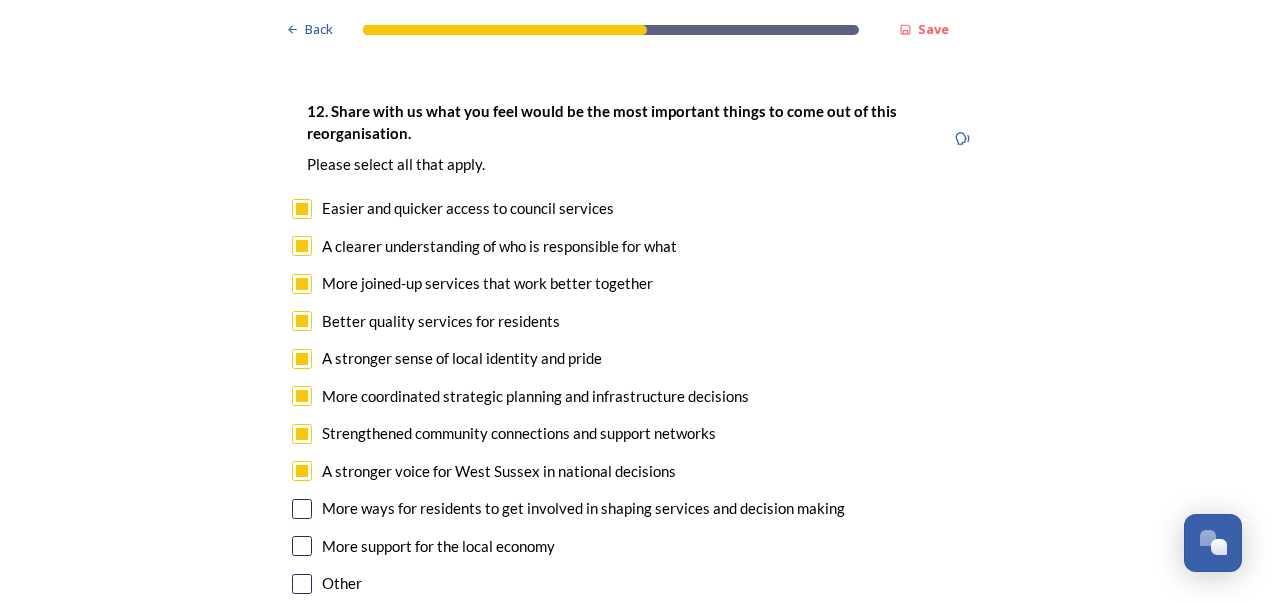 click at bounding box center [302, 509] 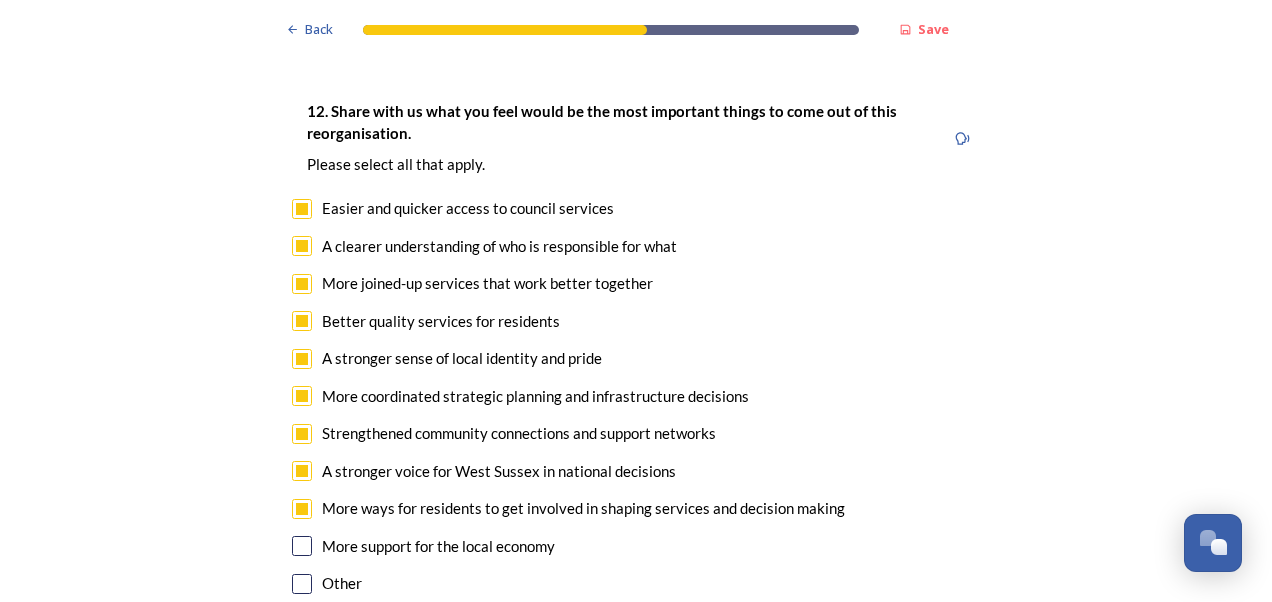 click at bounding box center [302, 546] 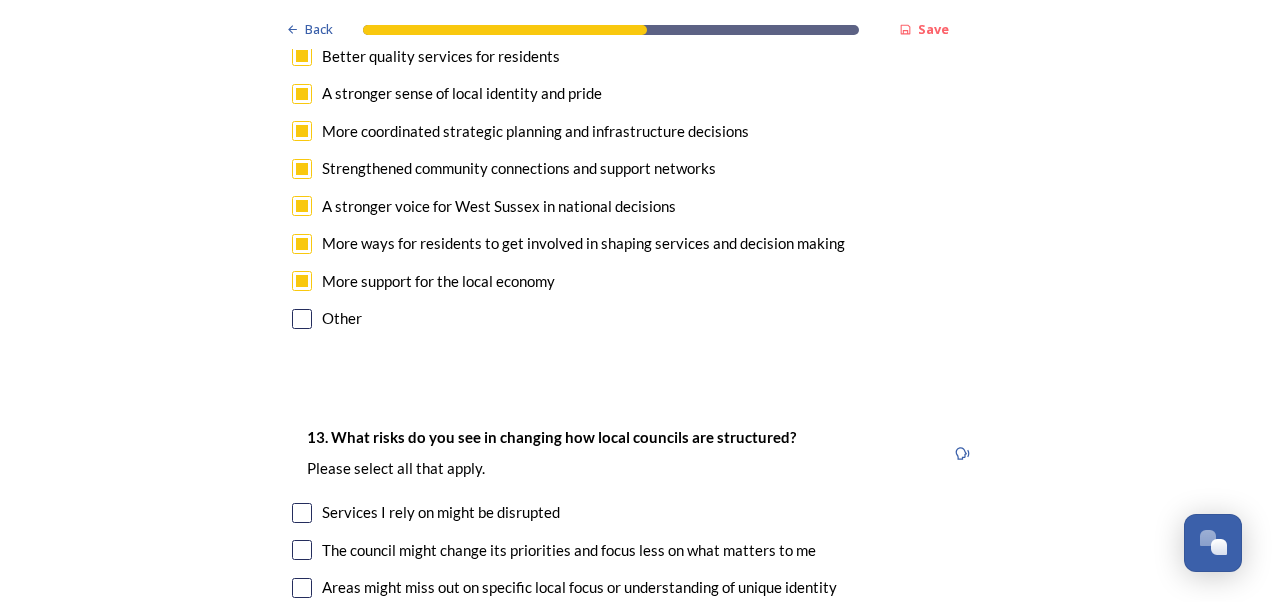 scroll, scrollTop: 3864, scrollLeft: 0, axis: vertical 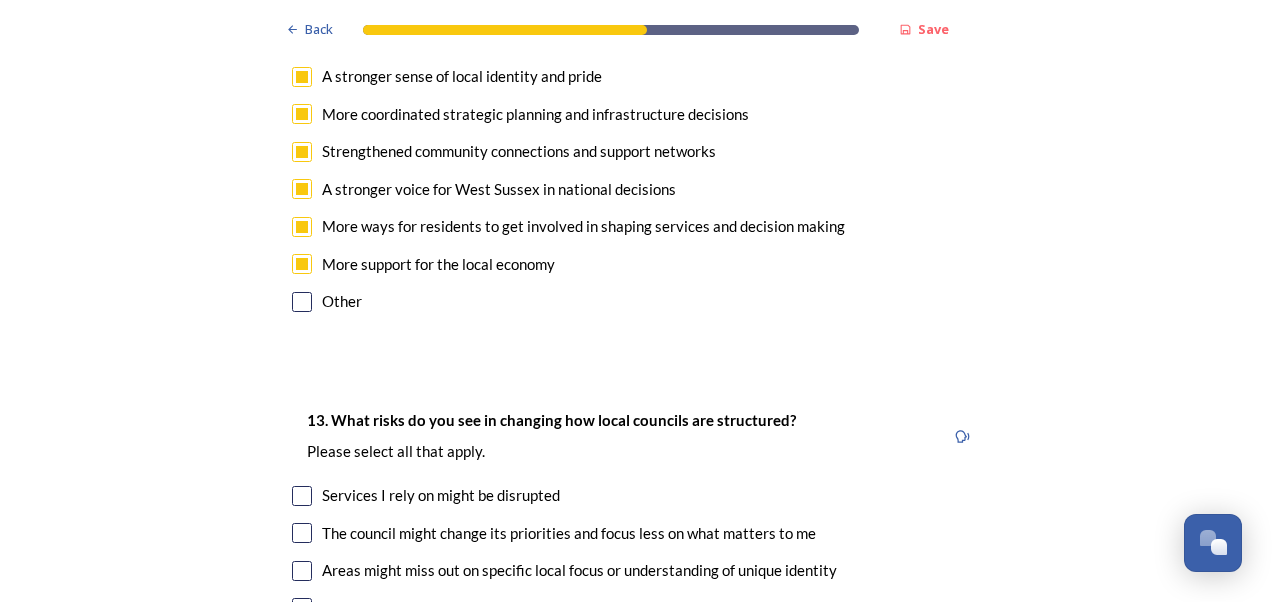 click at bounding box center (302, 302) 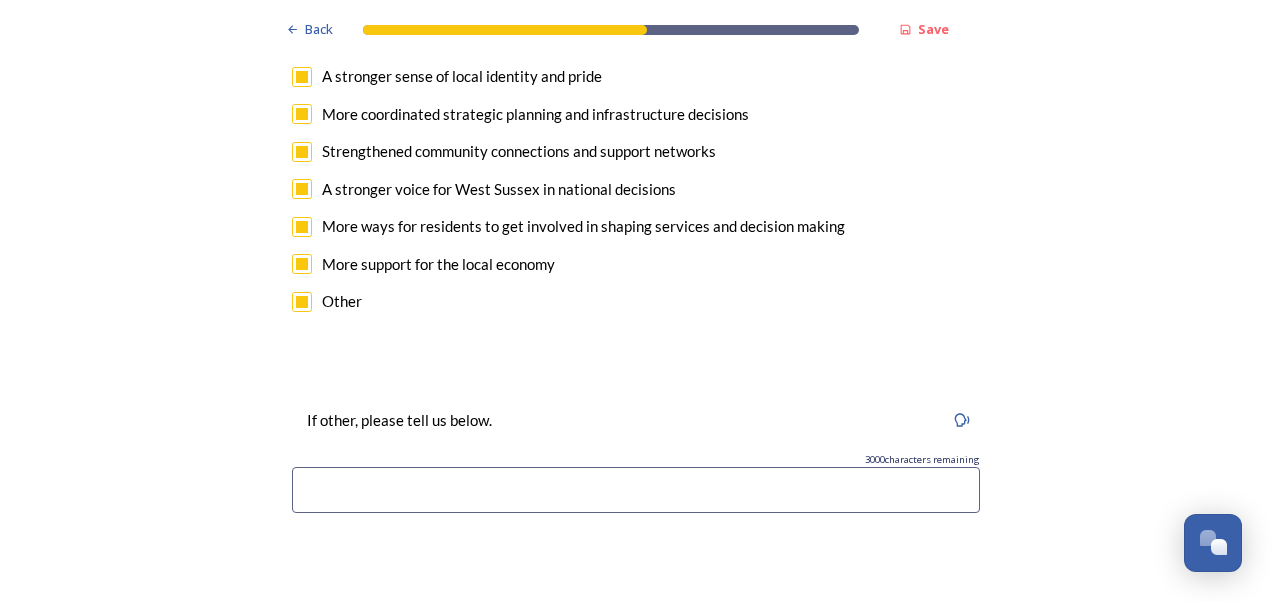click at bounding box center [636, 490] 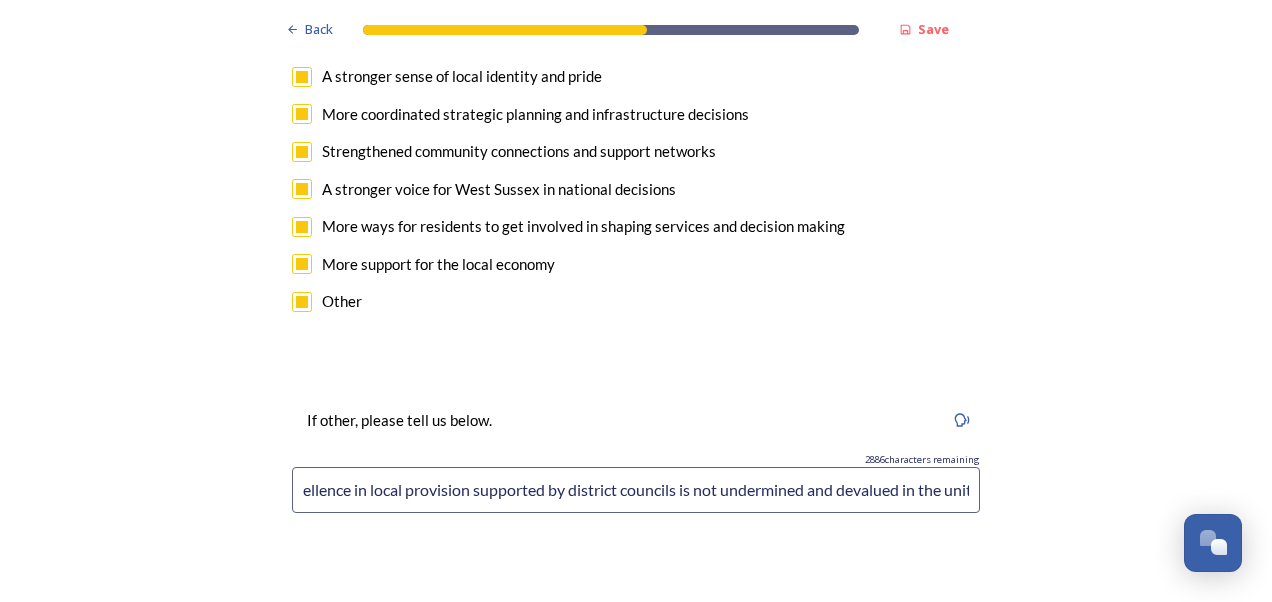 scroll, scrollTop: 0, scrollLeft: 0, axis: both 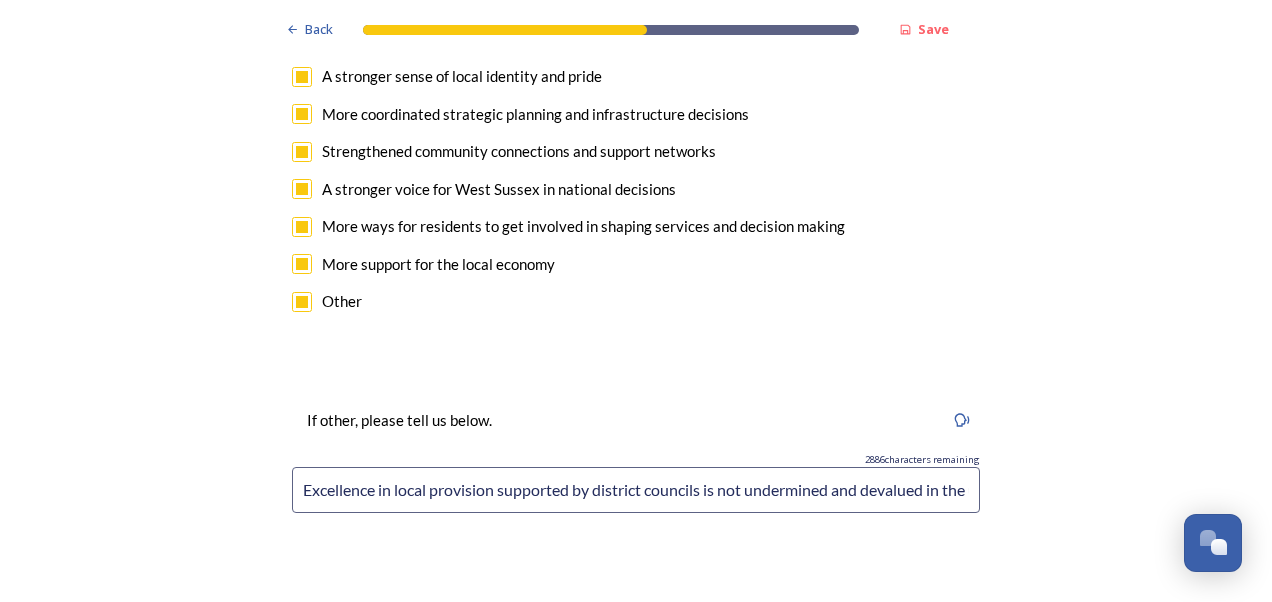 click on "Excellence in local provision supported by district councils is not undermined and devalued in the unitary process" at bounding box center [636, 490] 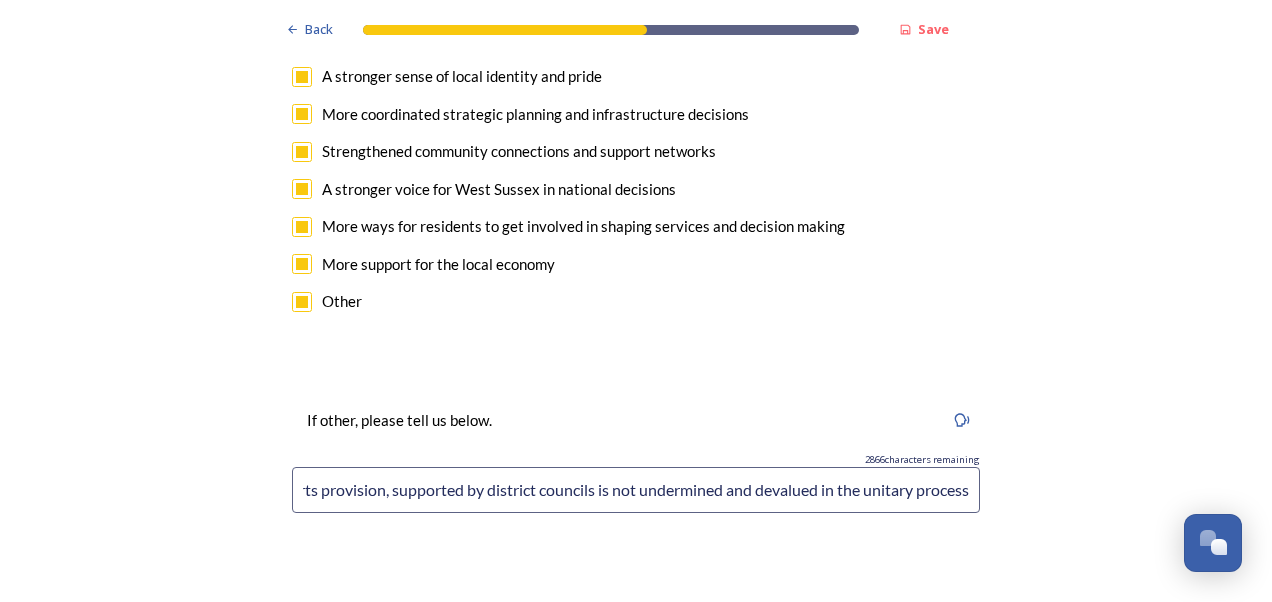 scroll, scrollTop: 0, scrollLeft: 238, axis: horizontal 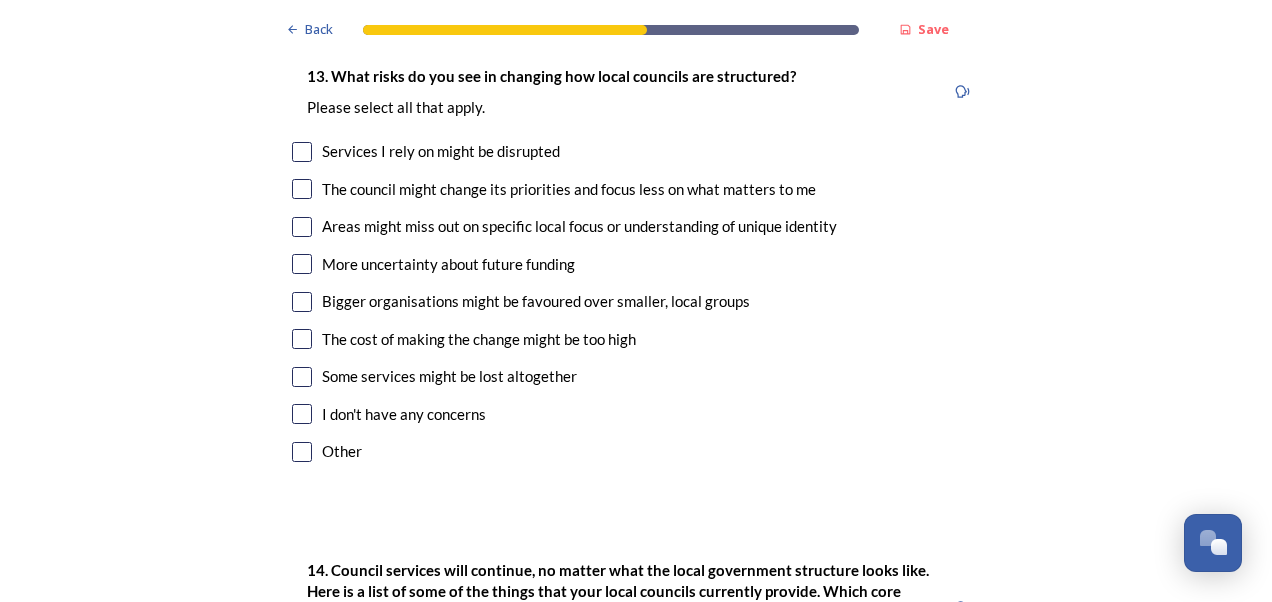 type on "Excellence in local provision eg. arts provision, supported by district councils is not undermined and devalued in the unitary process" 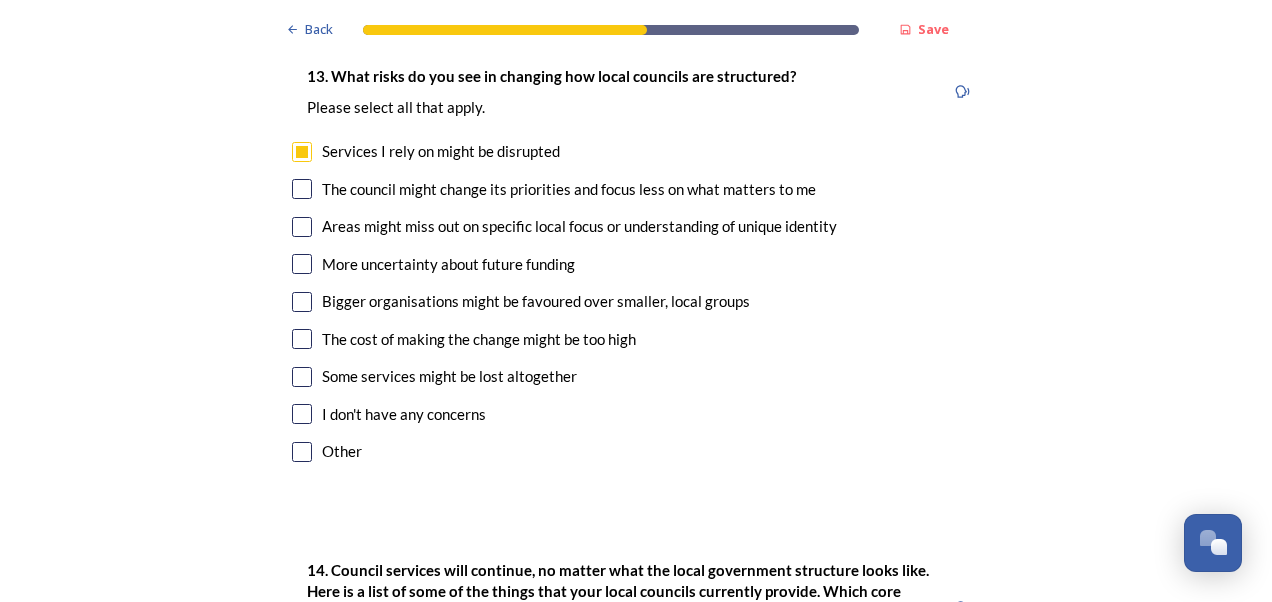 click at bounding box center (302, 189) 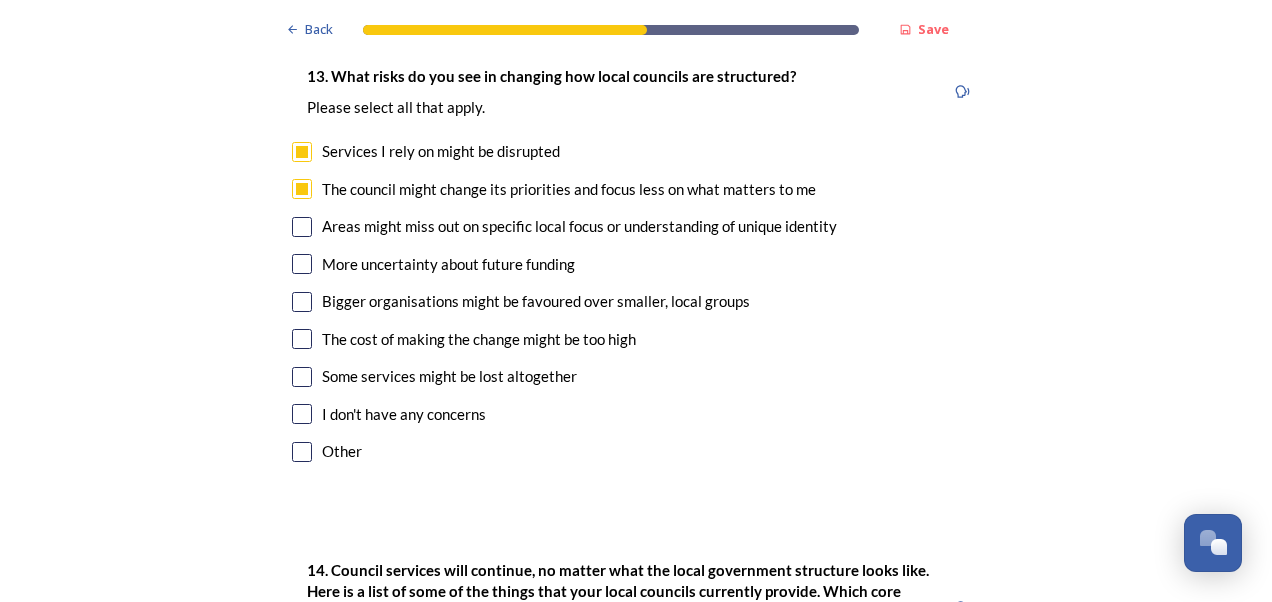 click at bounding box center (302, 227) 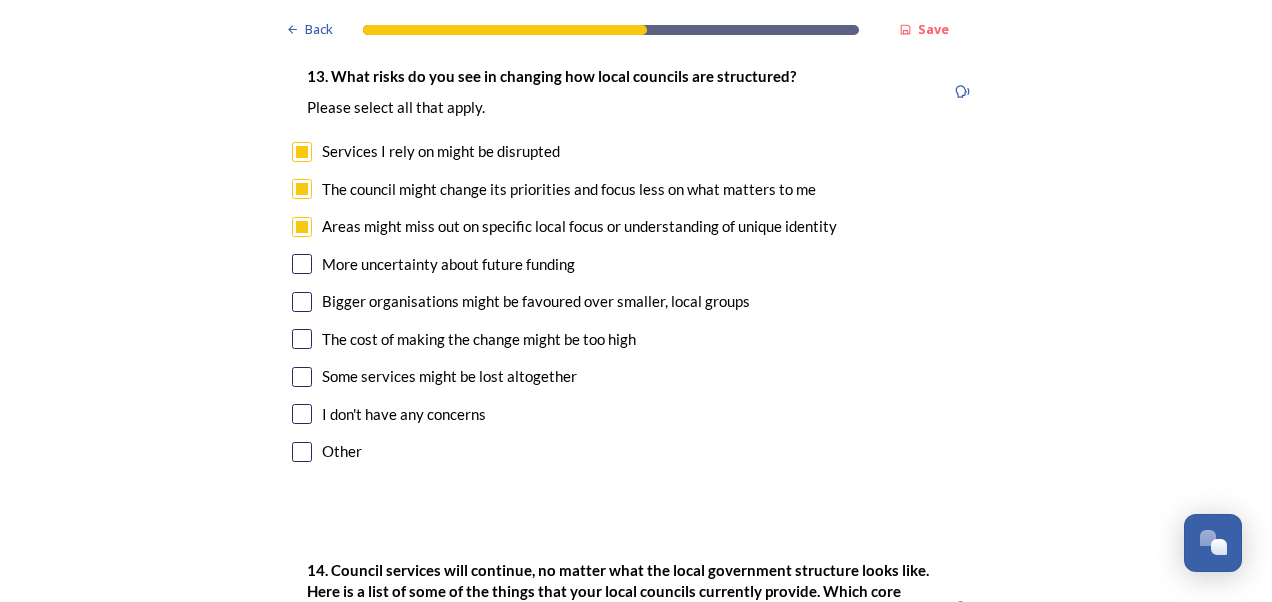 click at bounding box center (302, 264) 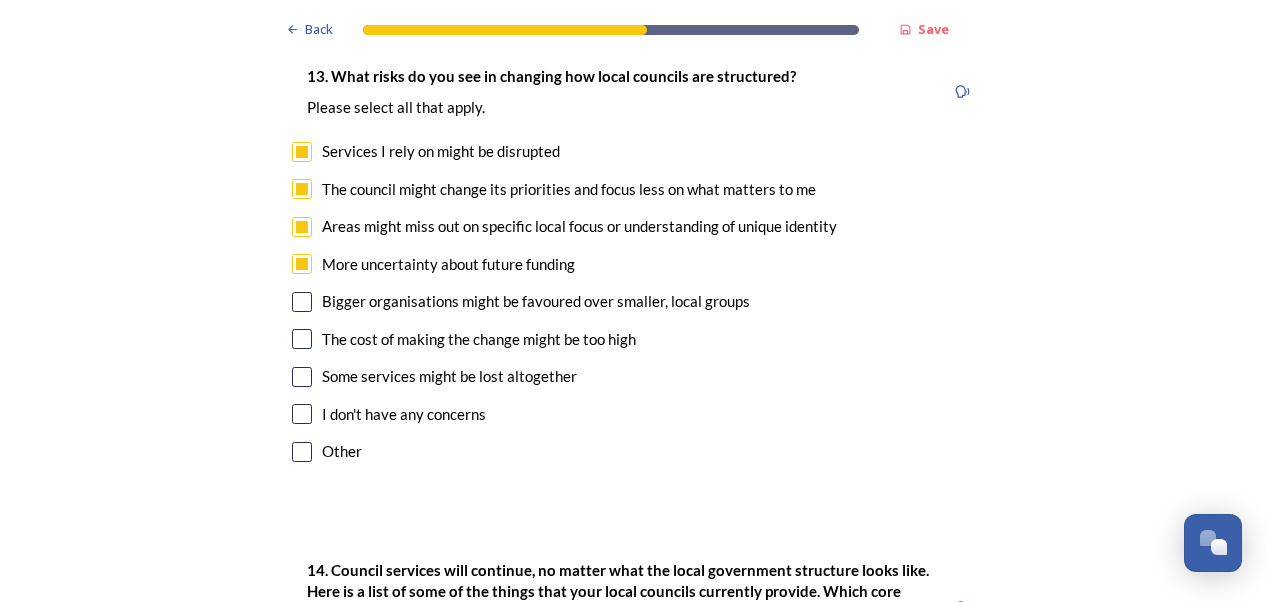 click at bounding box center (302, 302) 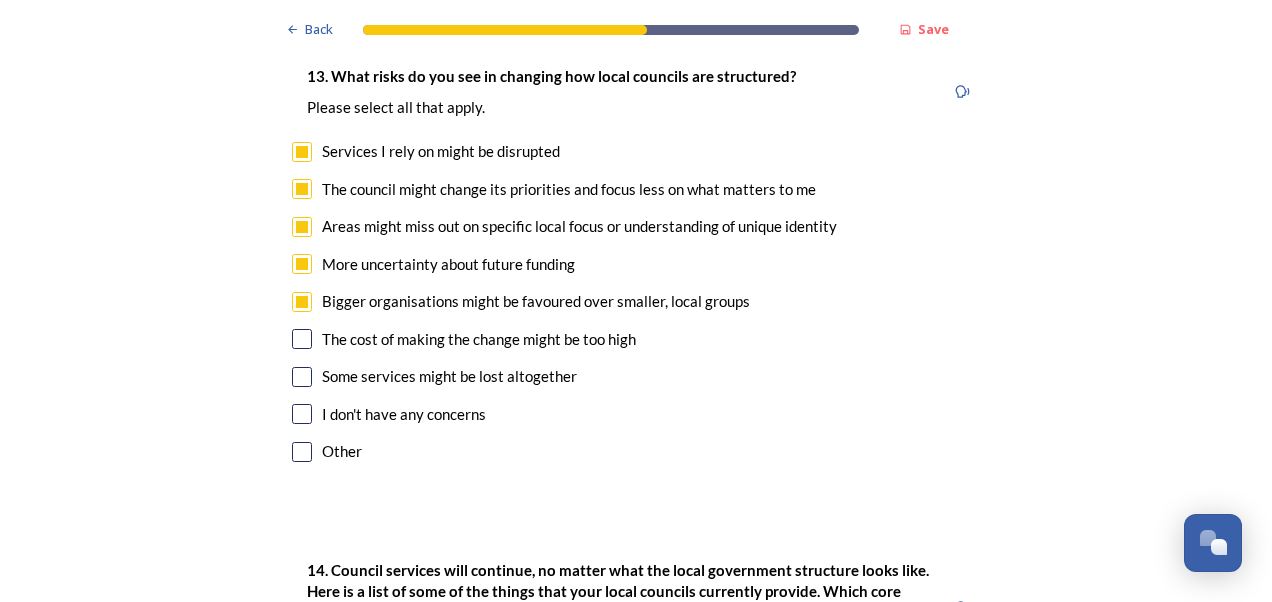 click at bounding box center [302, 377] 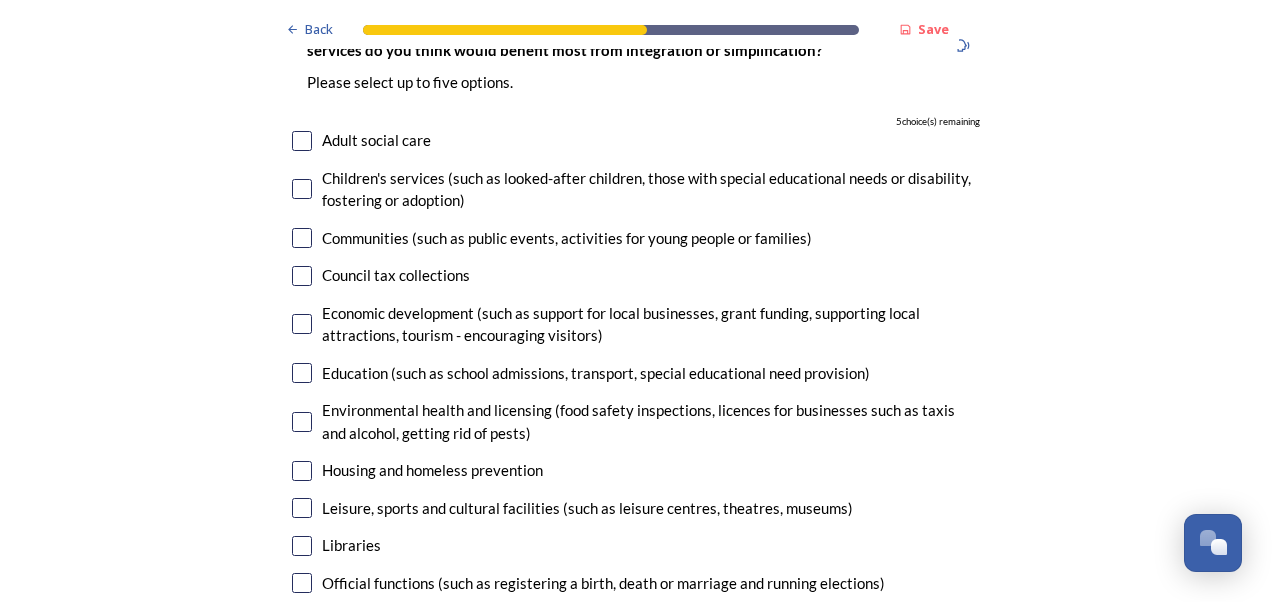 scroll, scrollTop: 4988, scrollLeft: 0, axis: vertical 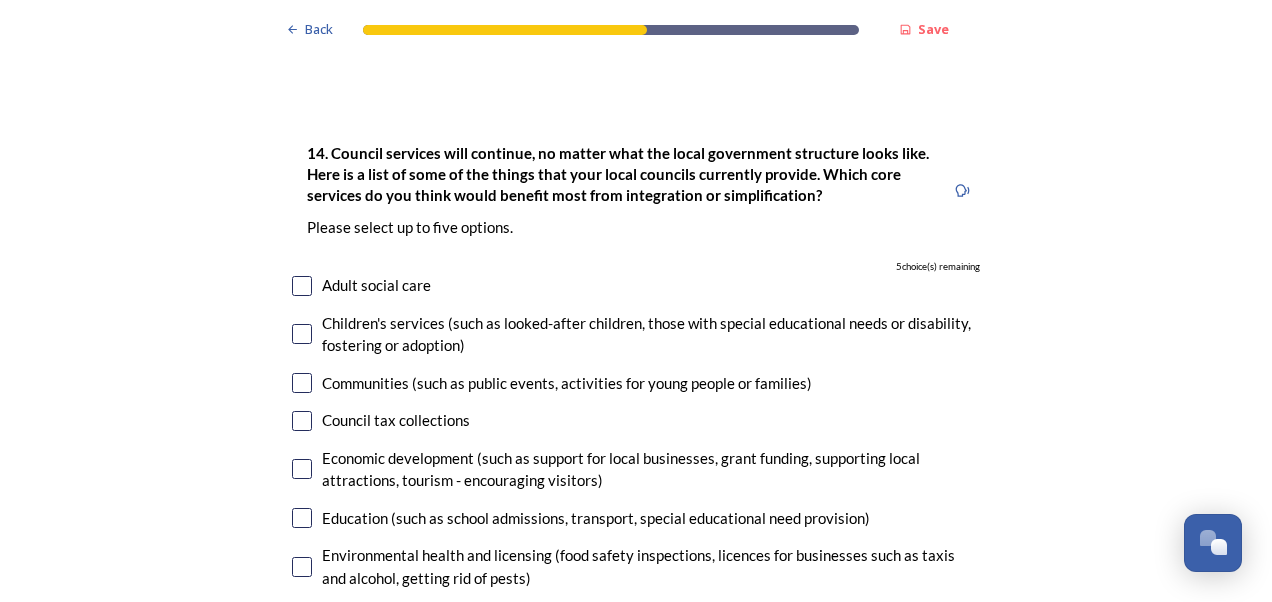 click at bounding box center [302, 286] 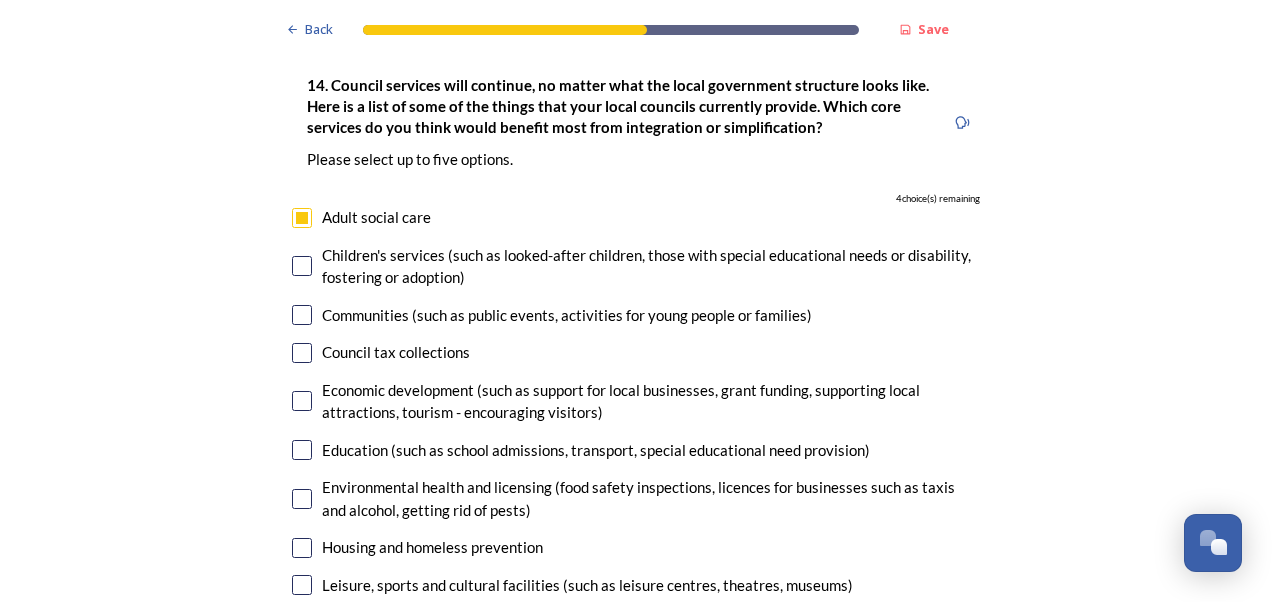scroll, scrollTop: 4877, scrollLeft: 0, axis: vertical 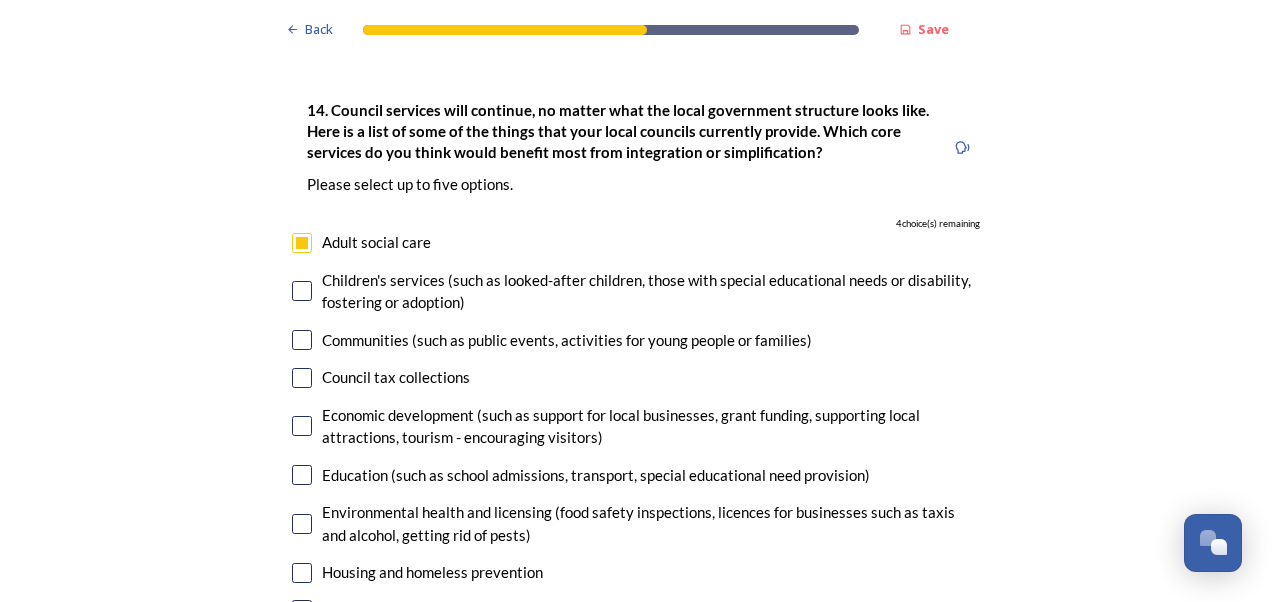 click at bounding box center [302, 291] 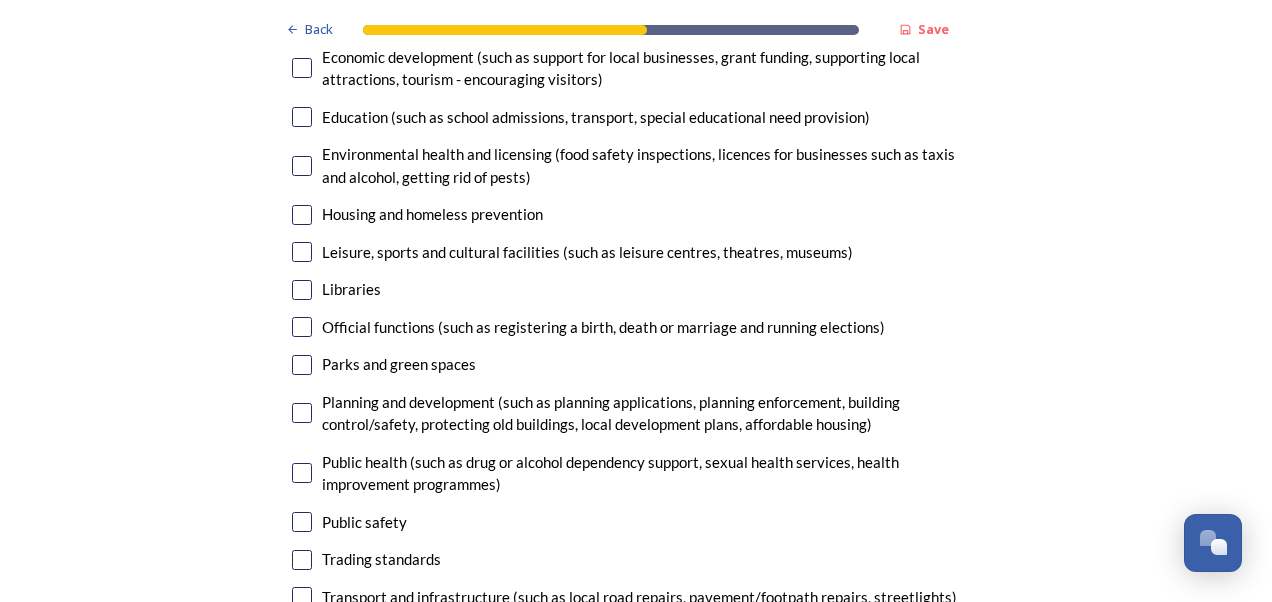 scroll, scrollTop: 5243, scrollLeft: 0, axis: vertical 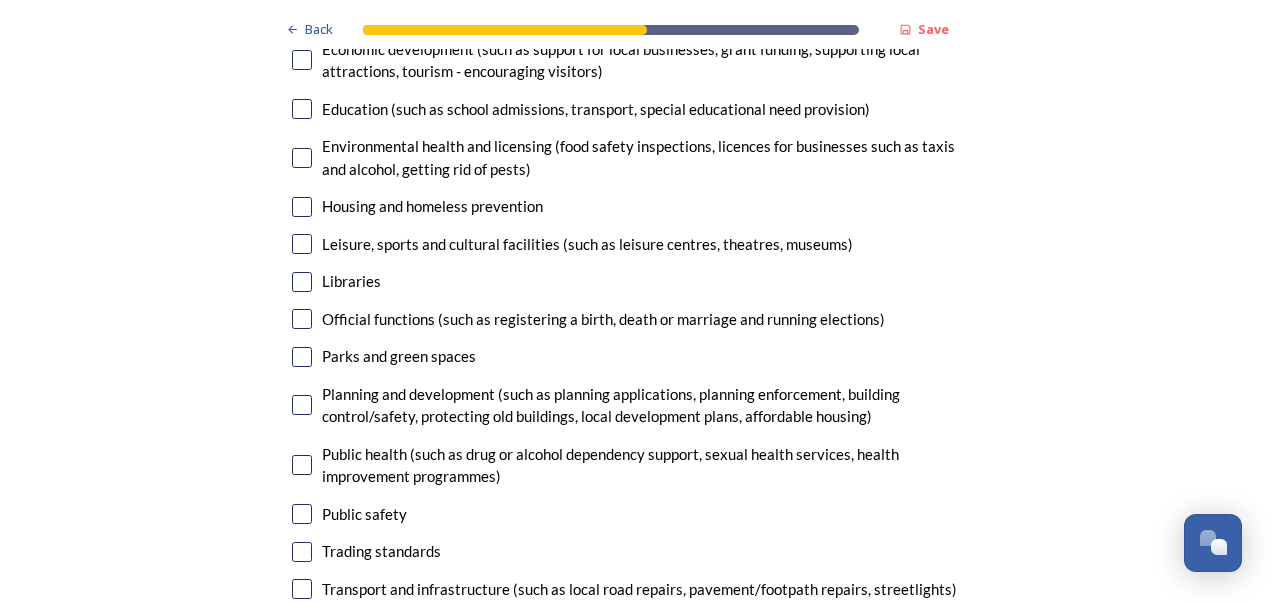 click at bounding box center [302, 405] 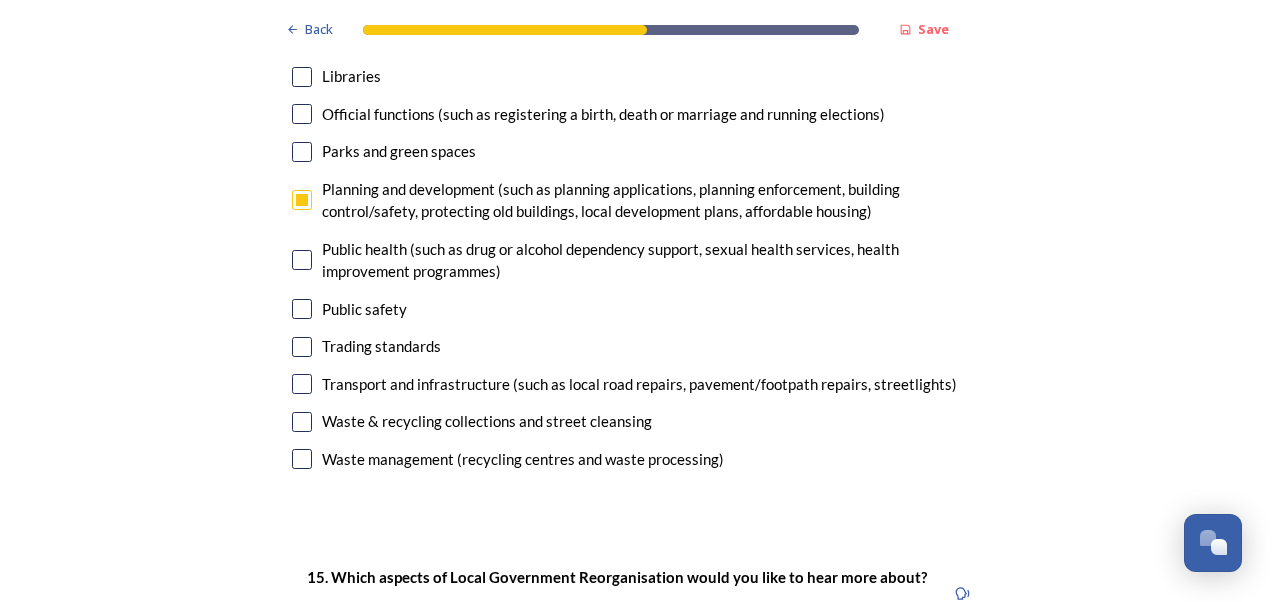 scroll, scrollTop: 5456, scrollLeft: 0, axis: vertical 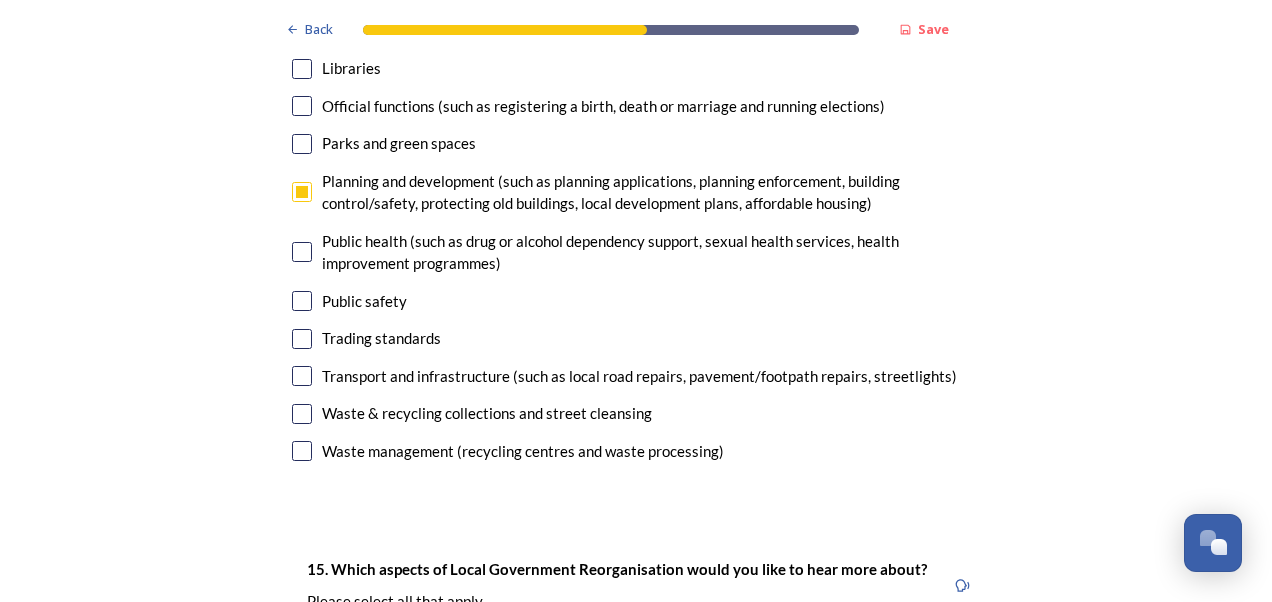 click at bounding box center (302, 376) 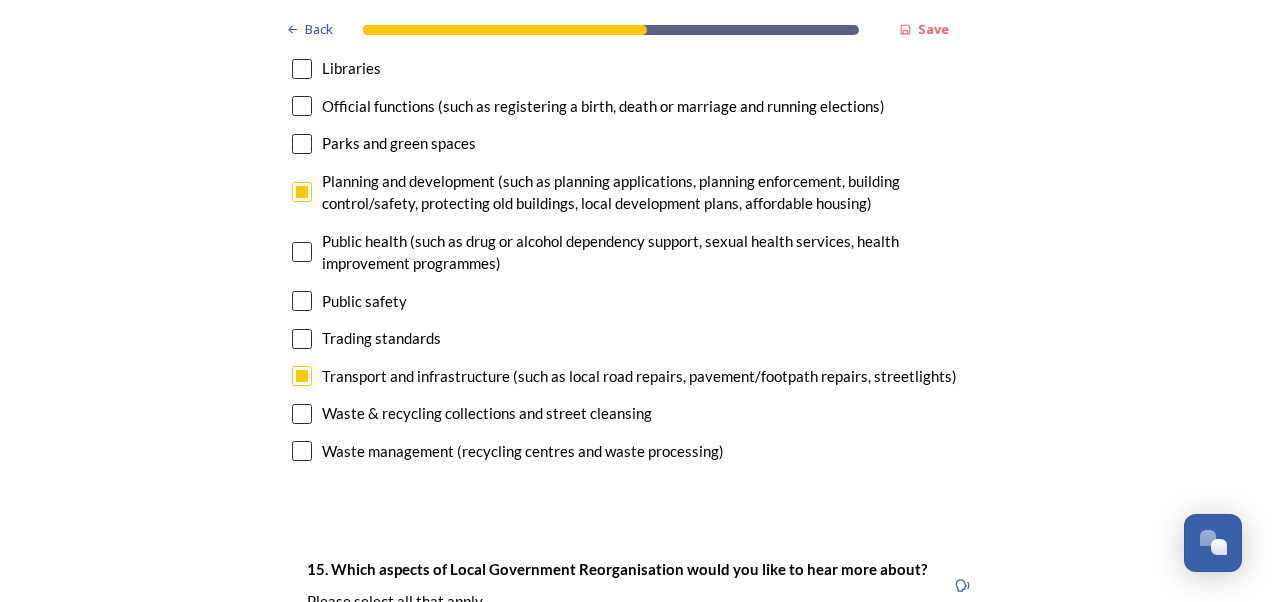 click at bounding box center [302, 414] 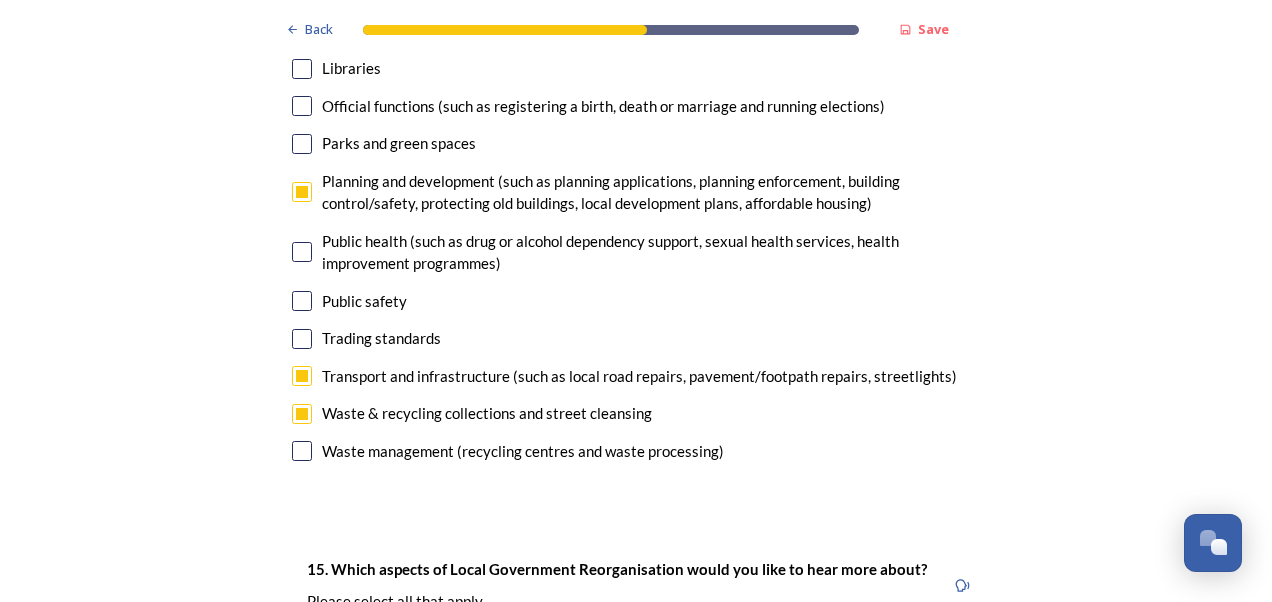 click at bounding box center (302, 451) 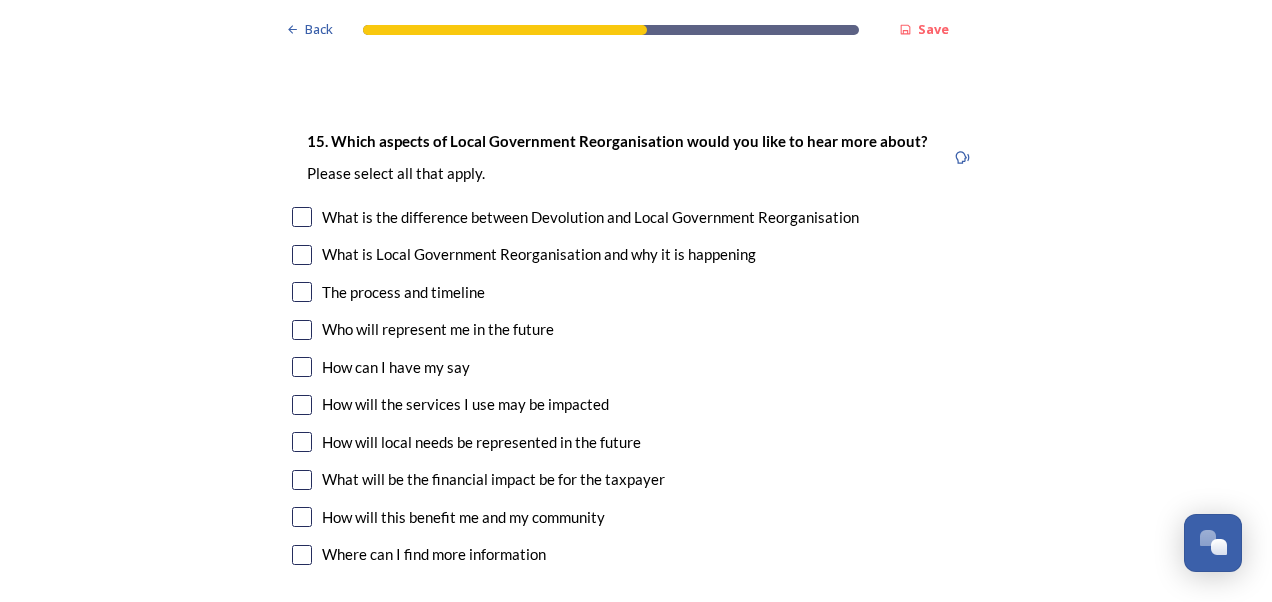scroll, scrollTop: 5910, scrollLeft: 0, axis: vertical 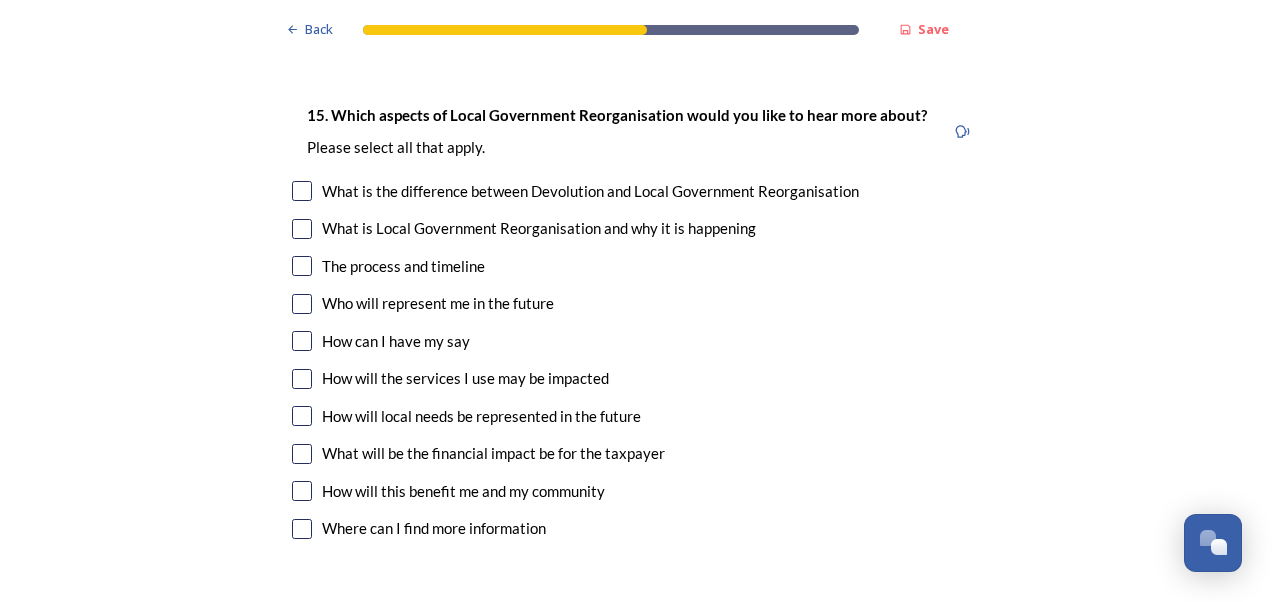 click at bounding box center (302, 191) 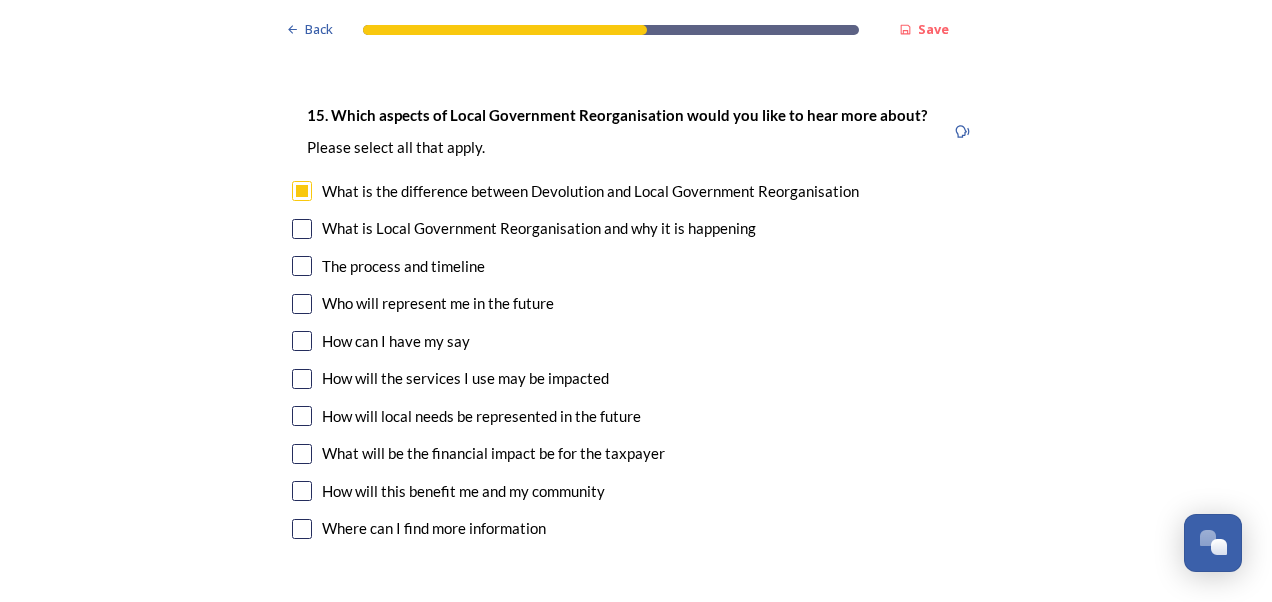 click at bounding box center (302, 229) 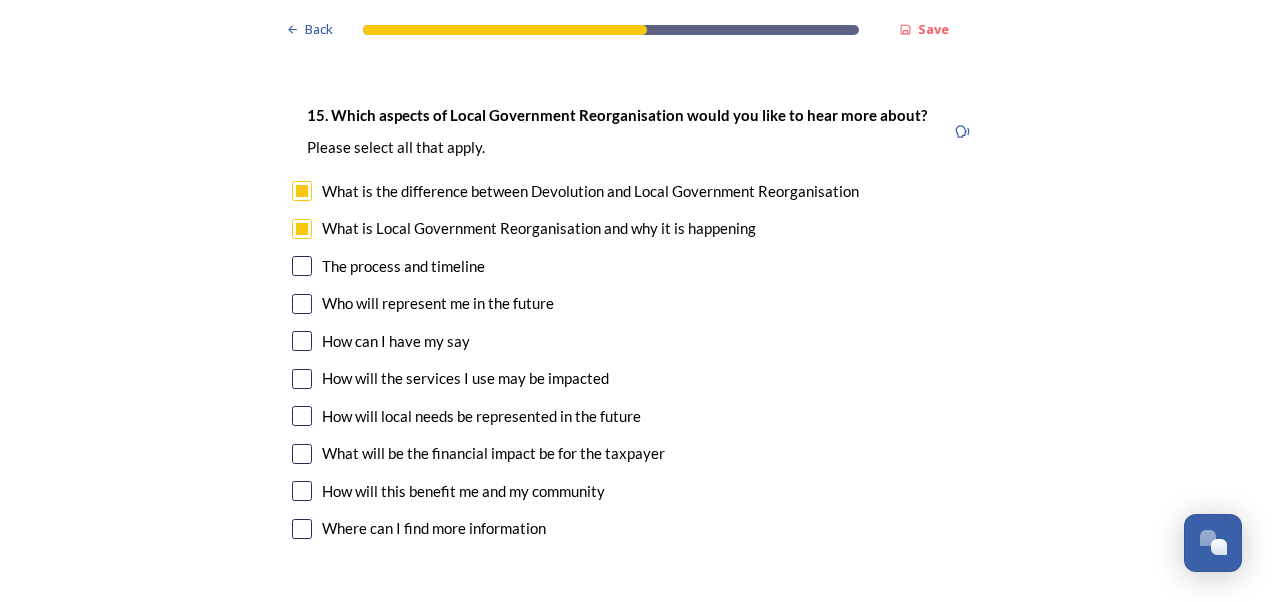 click at bounding box center (302, 266) 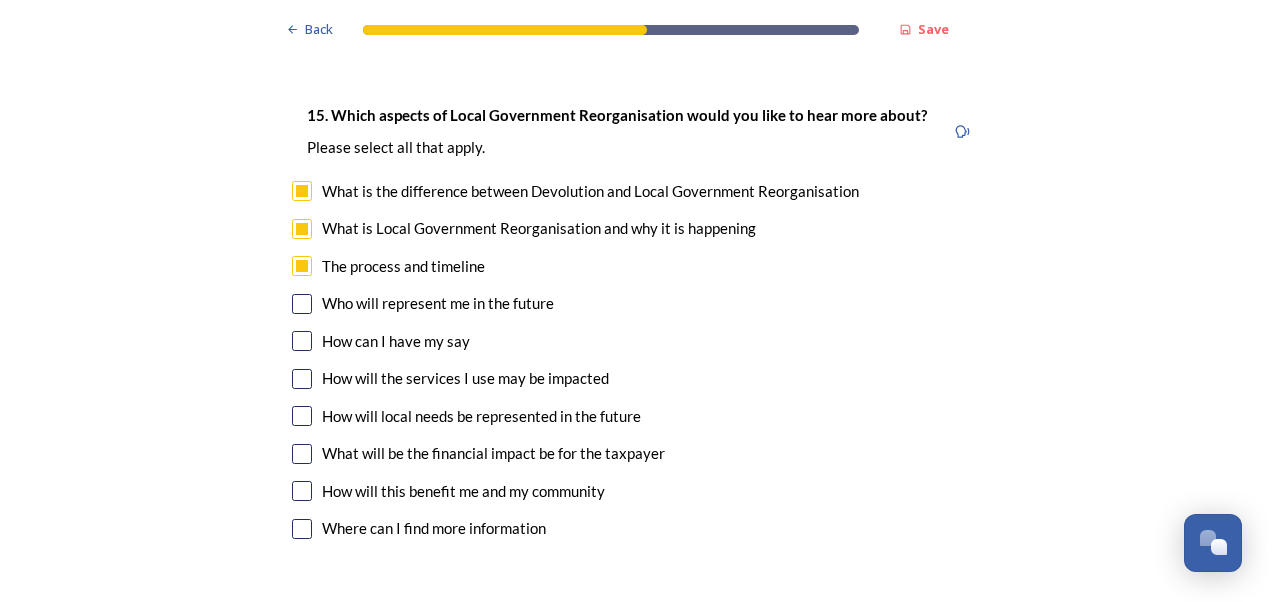 click at bounding box center (302, 304) 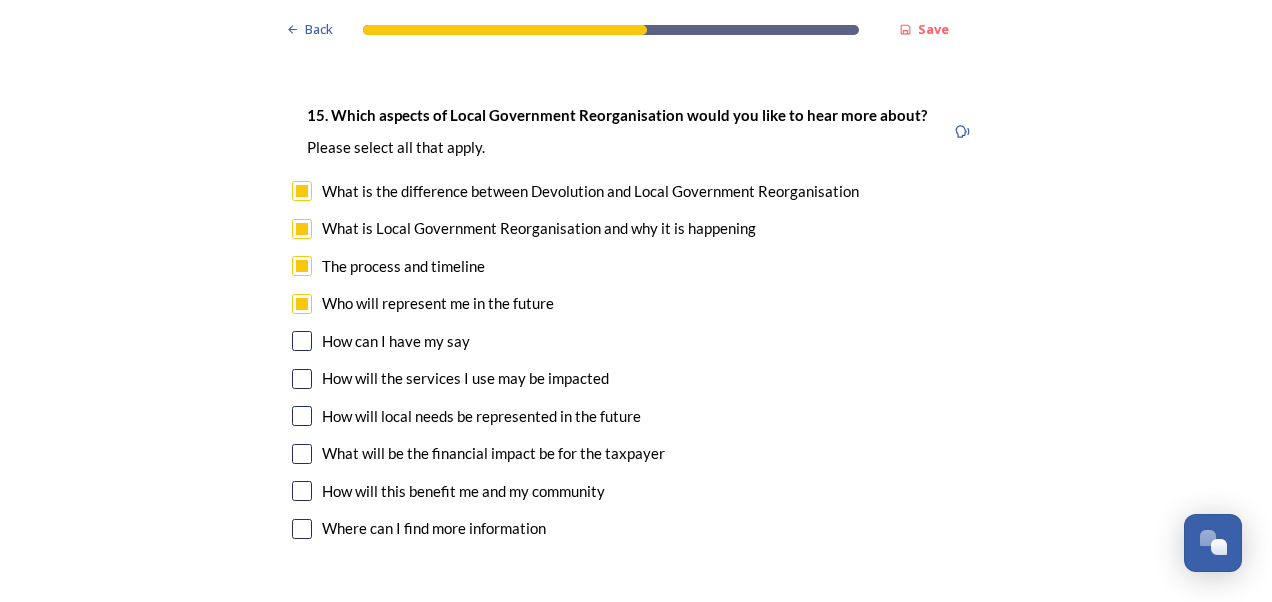 click at bounding box center [302, 341] 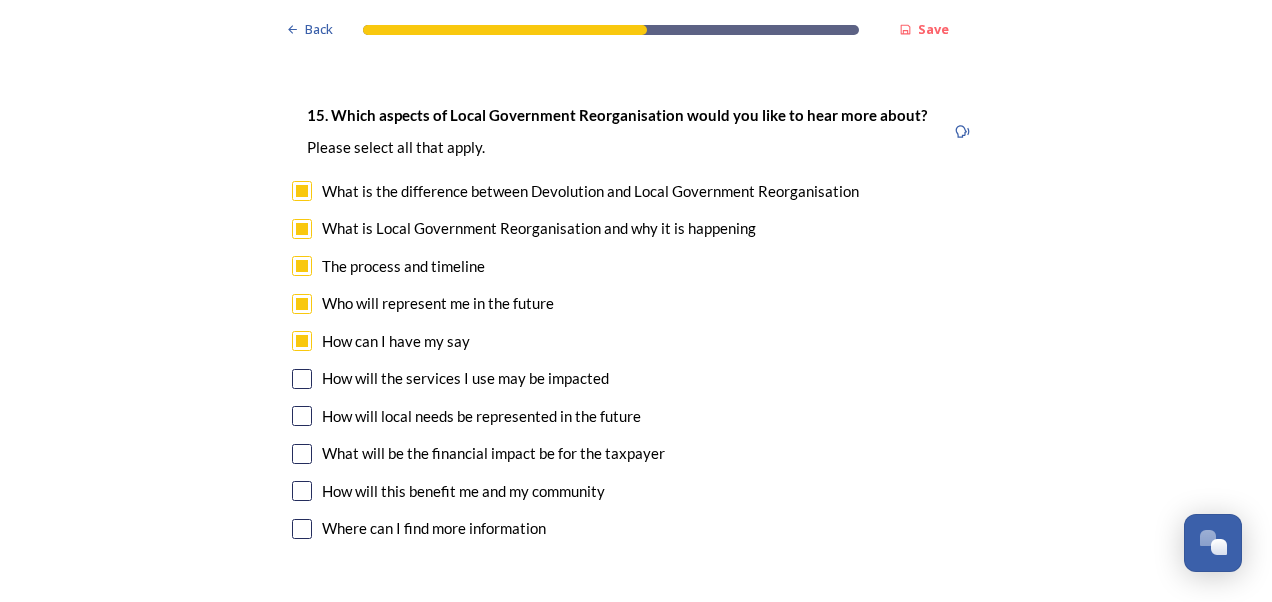 click at bounding box center [302, 379] 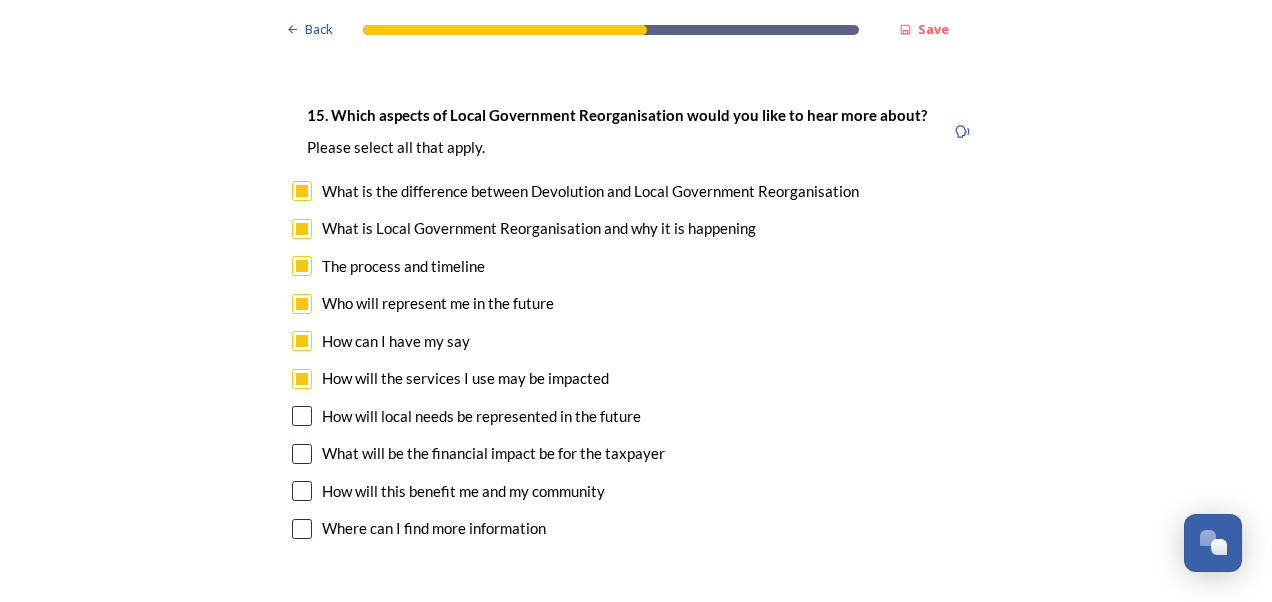 click at bounding box center (302, 416) 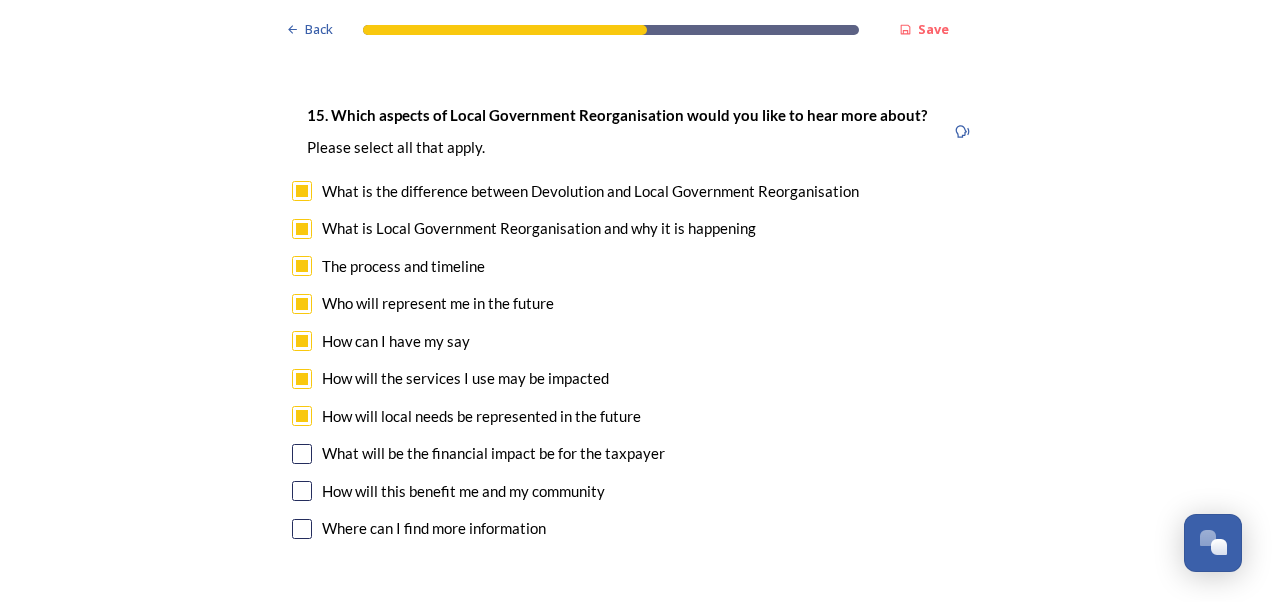 click at bounding box center (302, 454) 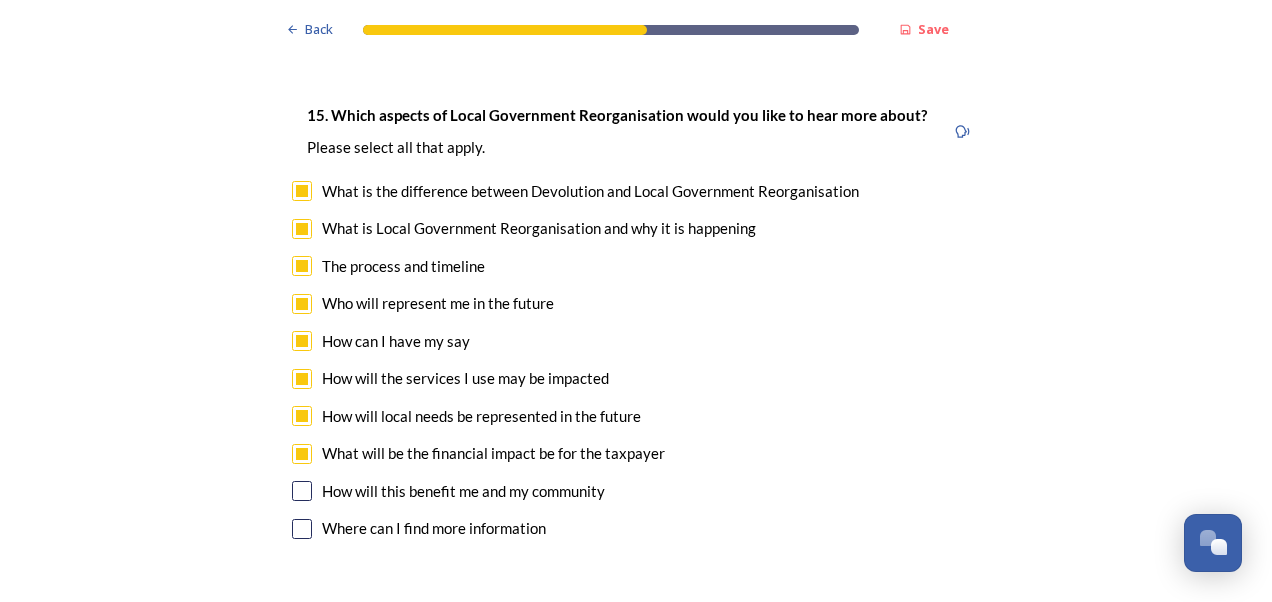 click at bounding box center (302, 491) 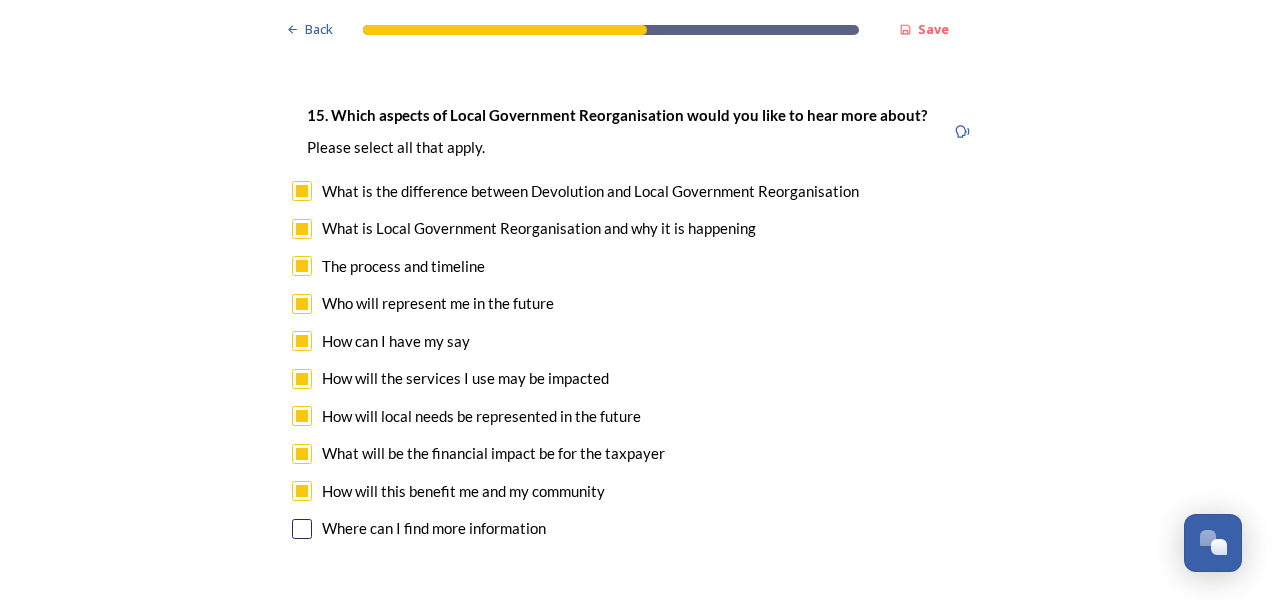click on "Where can I find more information" at bounding box center (636, 528) 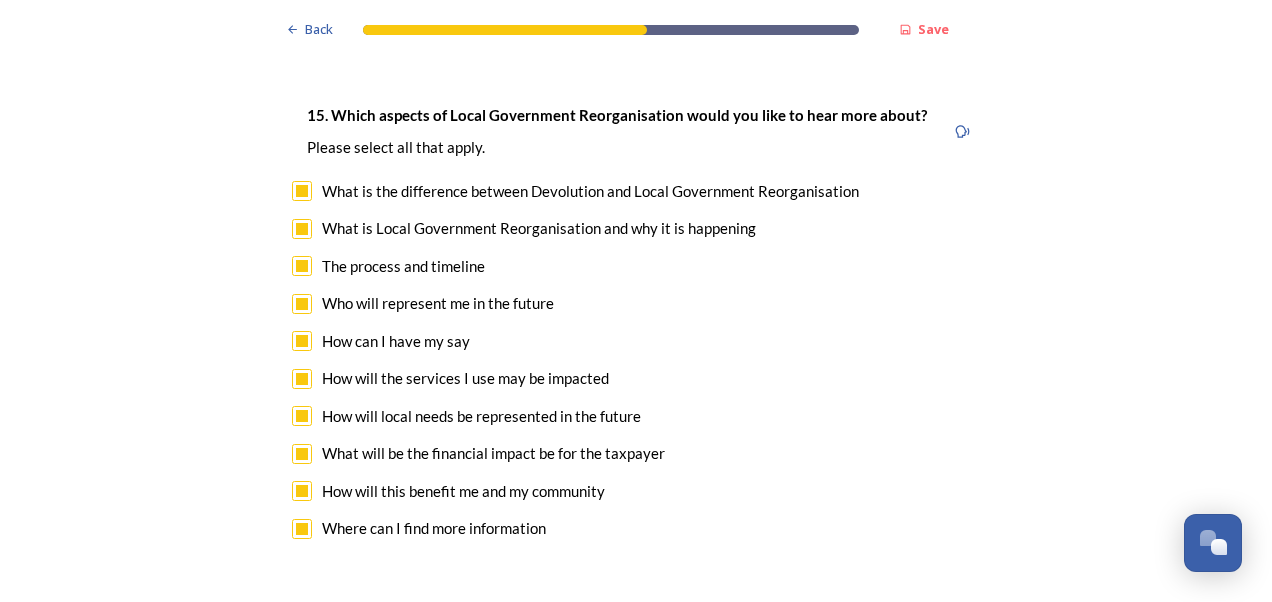 checkbox on "true" 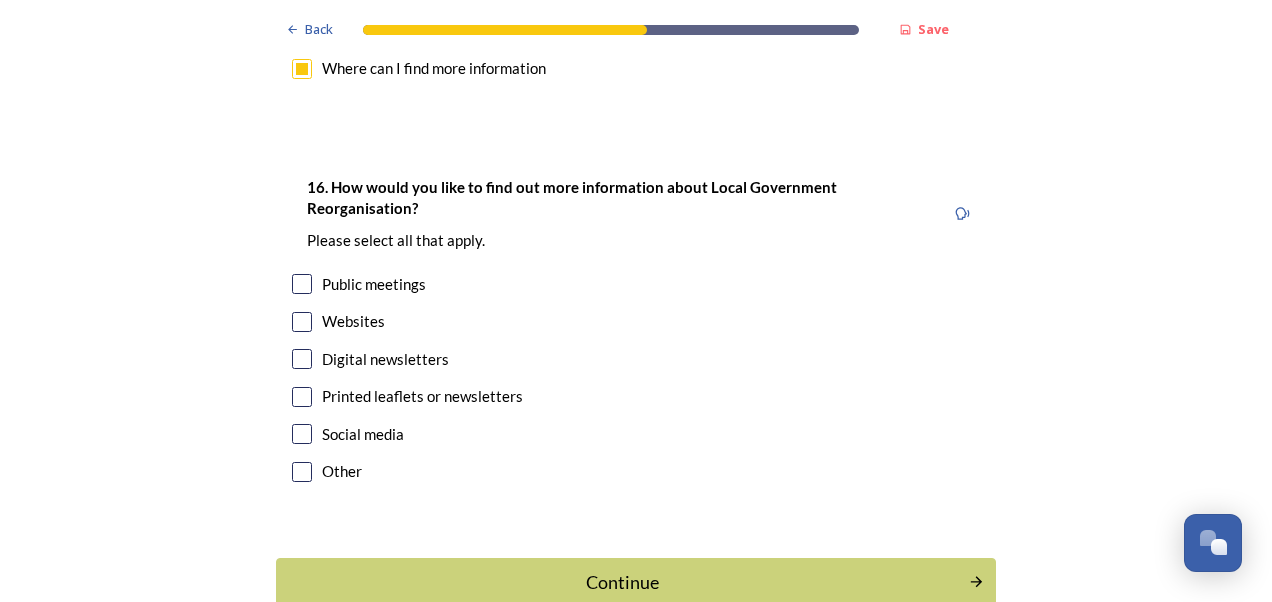 scroll, scrollTop: 6430, scrollLeft: 0, axis: vertical 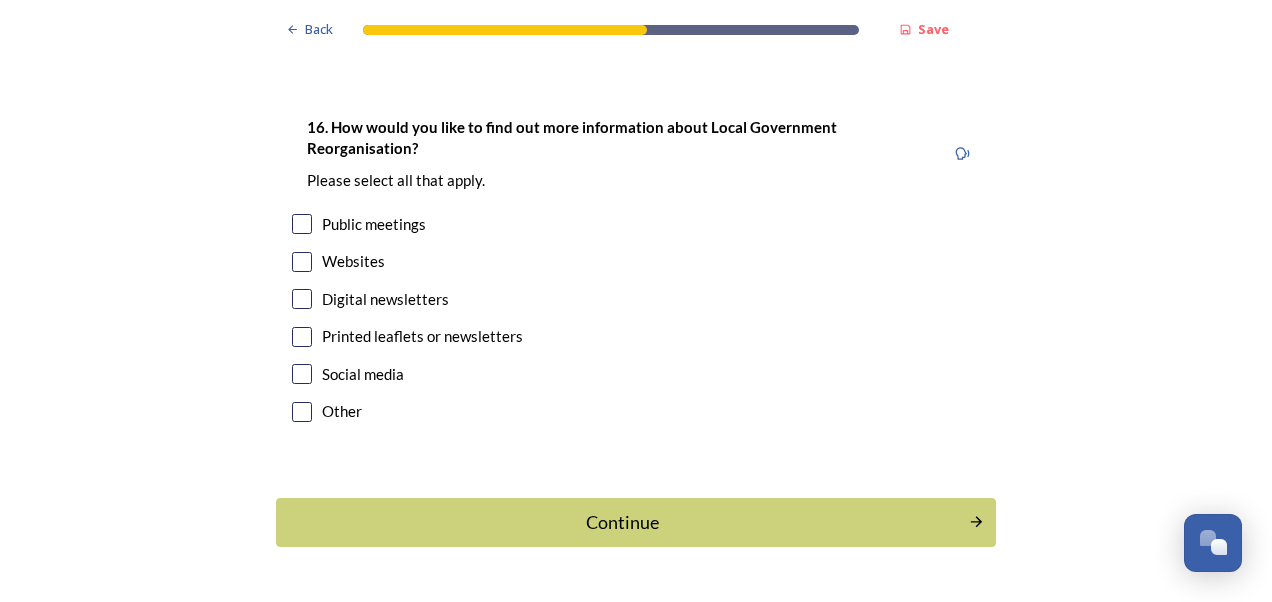 click at bounding box center [302, 299] 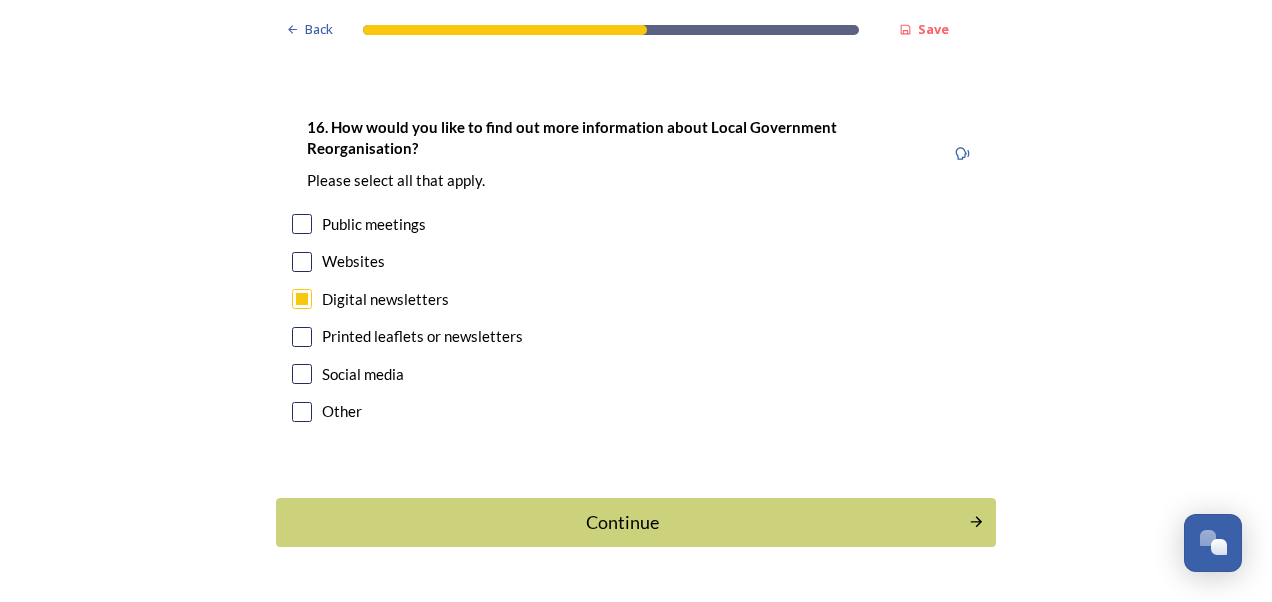 click at bounding box center [302, 262] 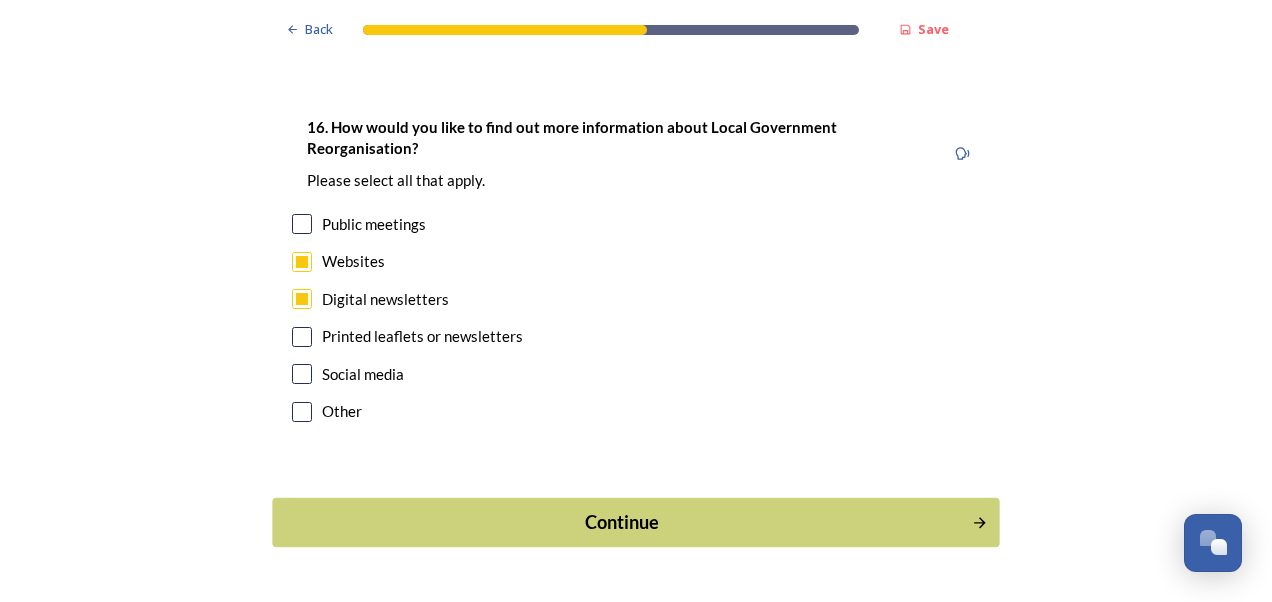 click on "Continue" at bounding box center (622, 522) 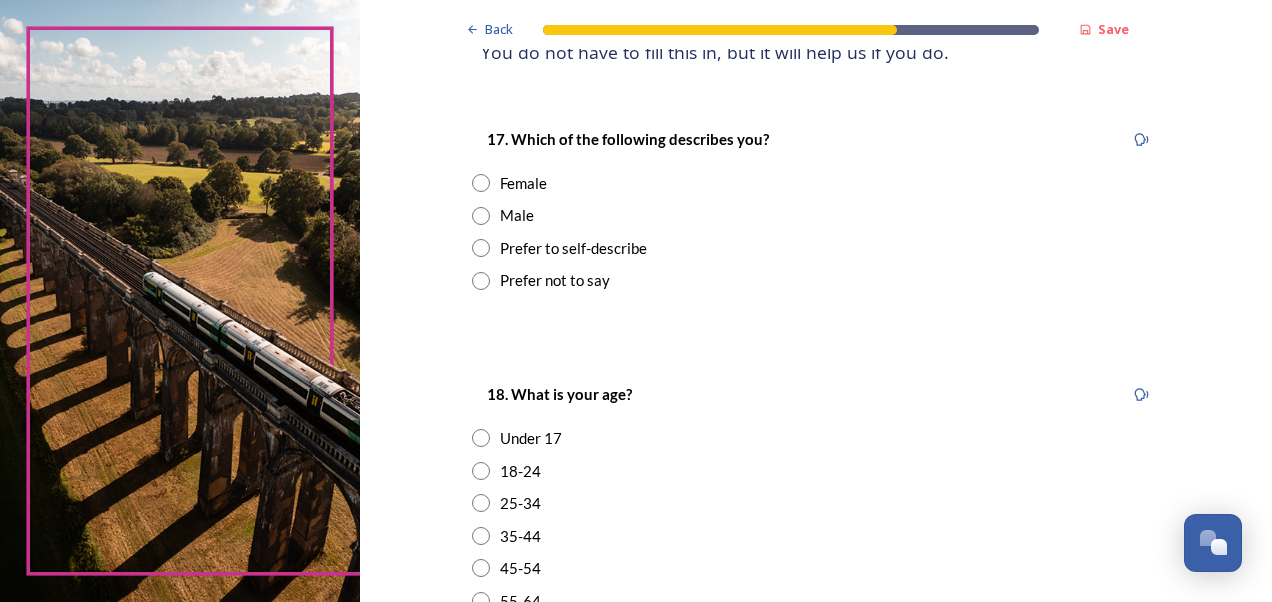 scroll, scrollTop: 311, scrollLeft: 0, axis: vertical 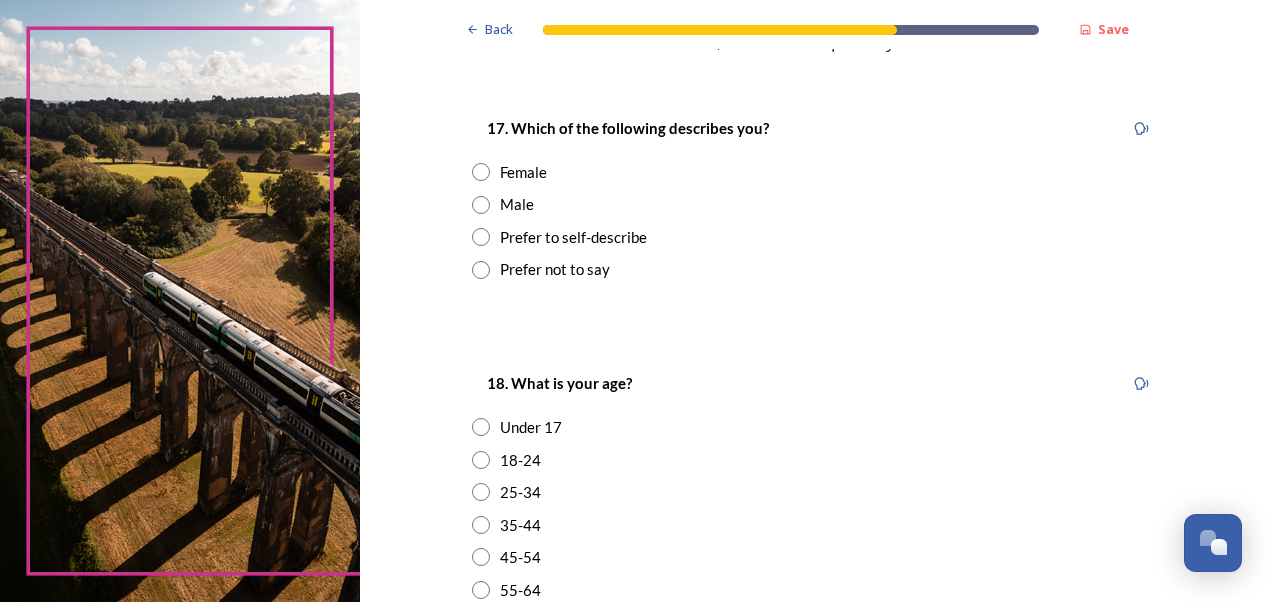 click at bounding box center [481, 172] 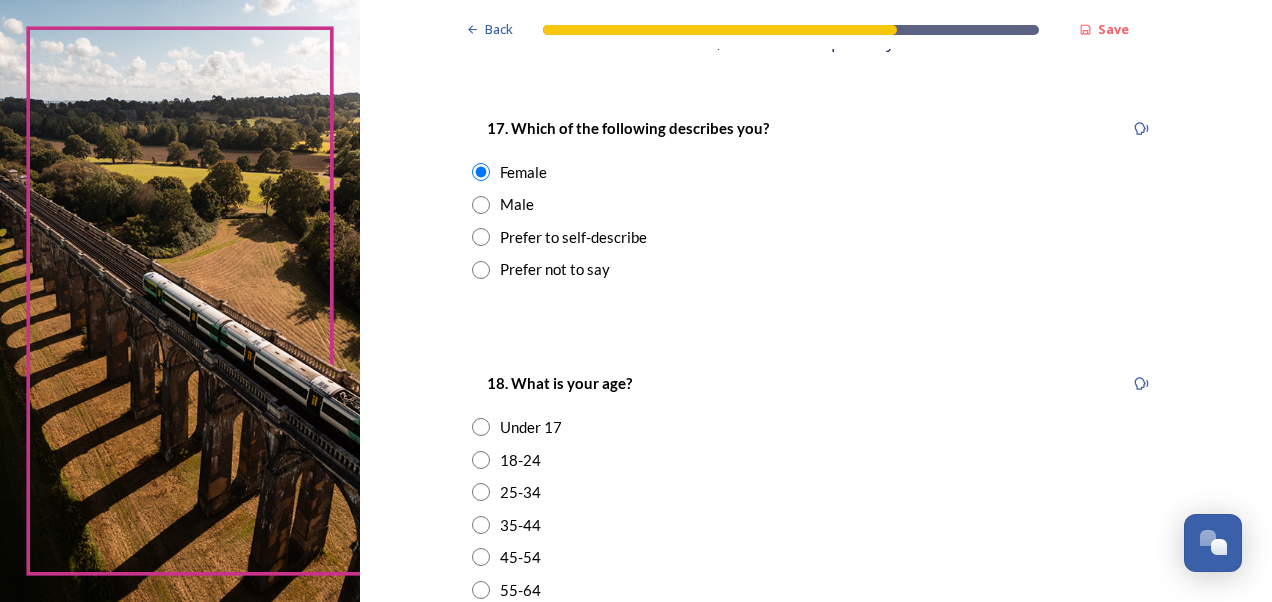 click at bounding box center [481, 557] 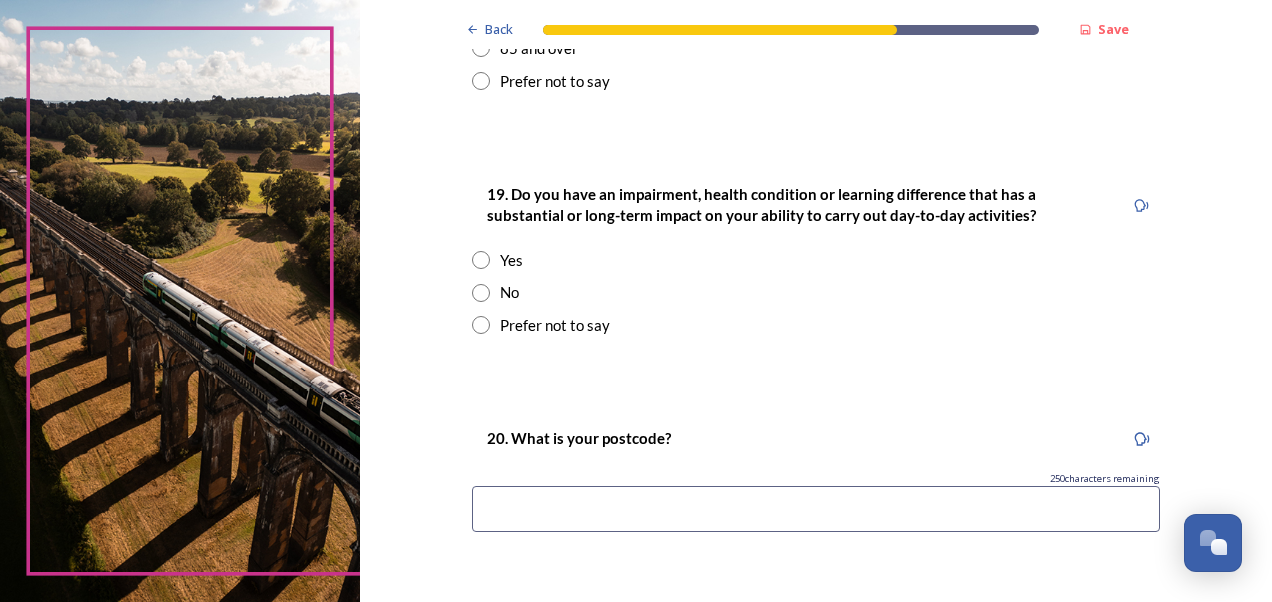 scroll, scrollTop: 952, scrollLeft: 0, axis: vertical 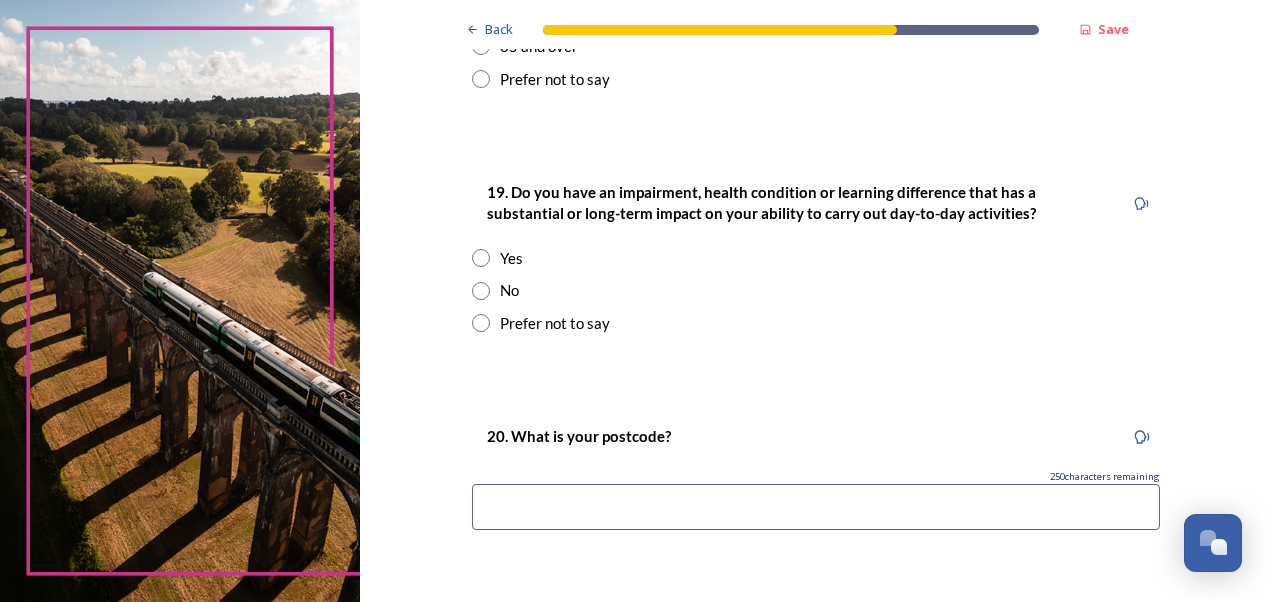 click at bounding box center [481, 291] 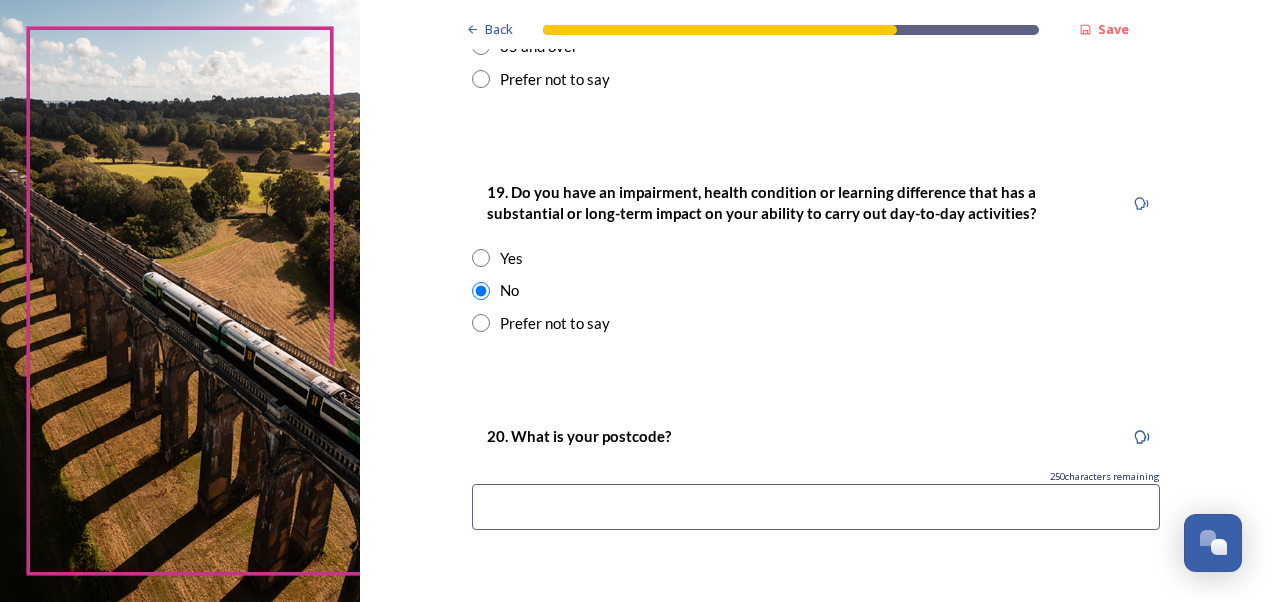 click at bounding box center (816, 507) 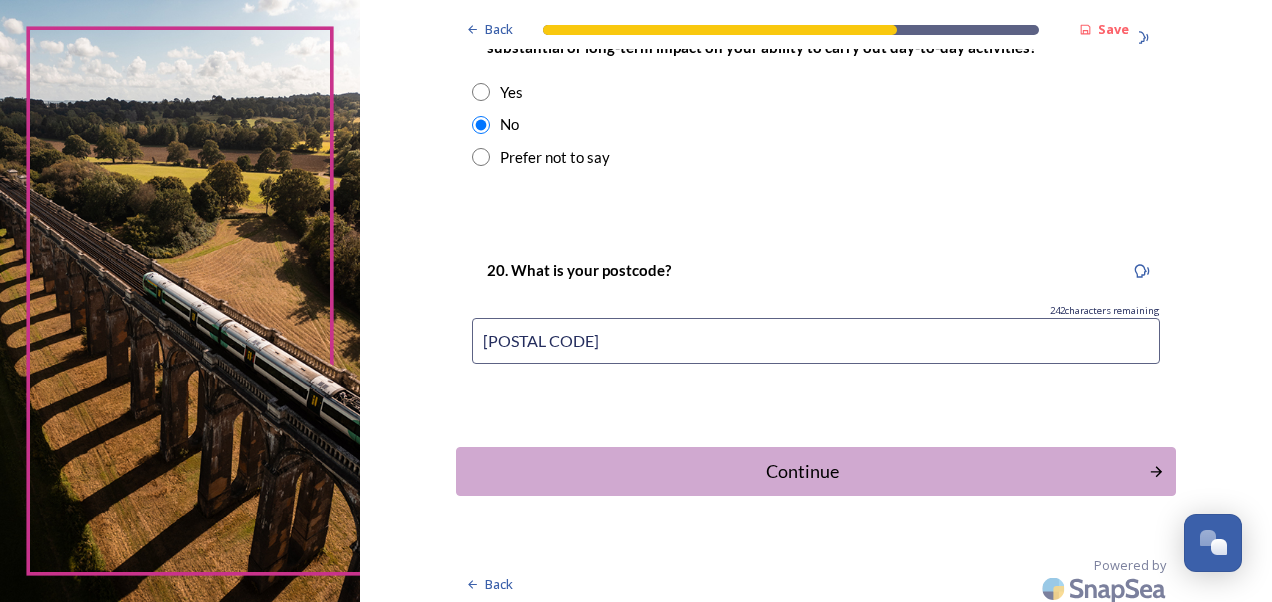 scroll, scrollTop: 1126, scrollLeft: 0, axis: vertical 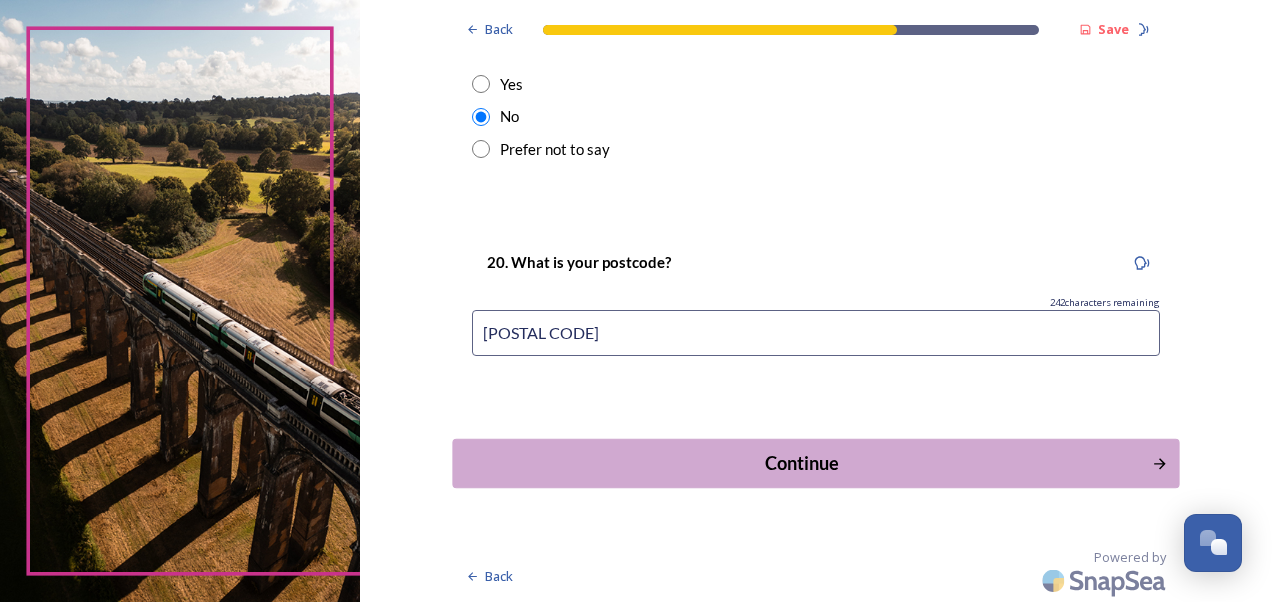 type on "GU29 0DT" 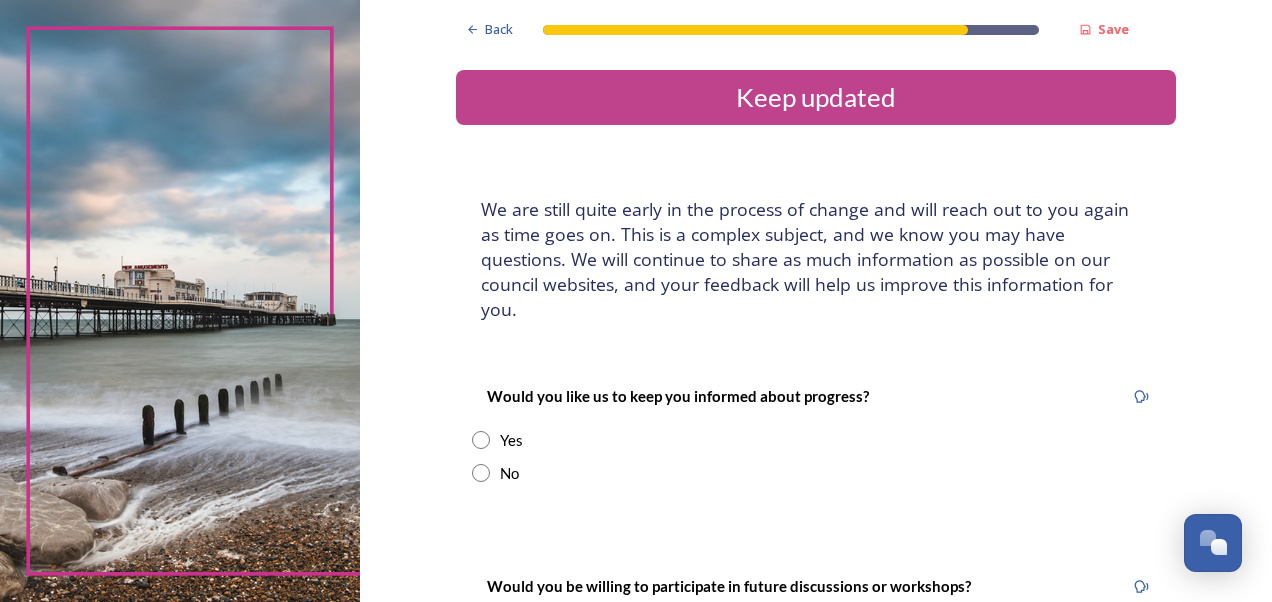 click at bounding box center [481, 440] 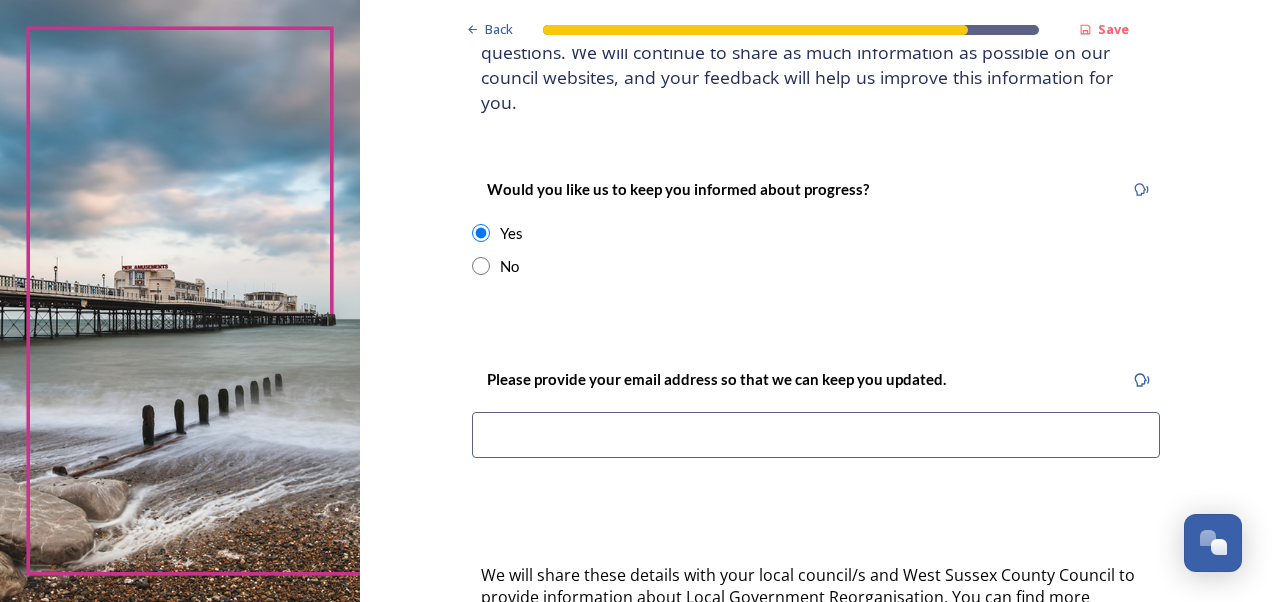 scroll, scrollTop: 217, scrollLeft: 0, axis: vertical 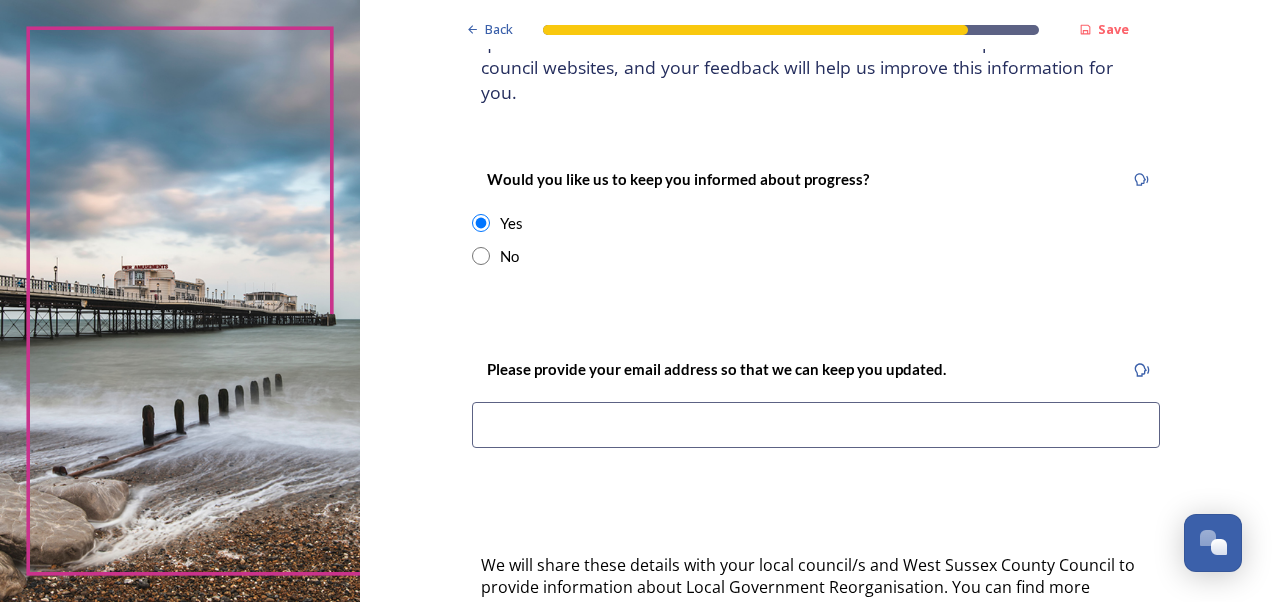 click at bounding box center [816, 425] 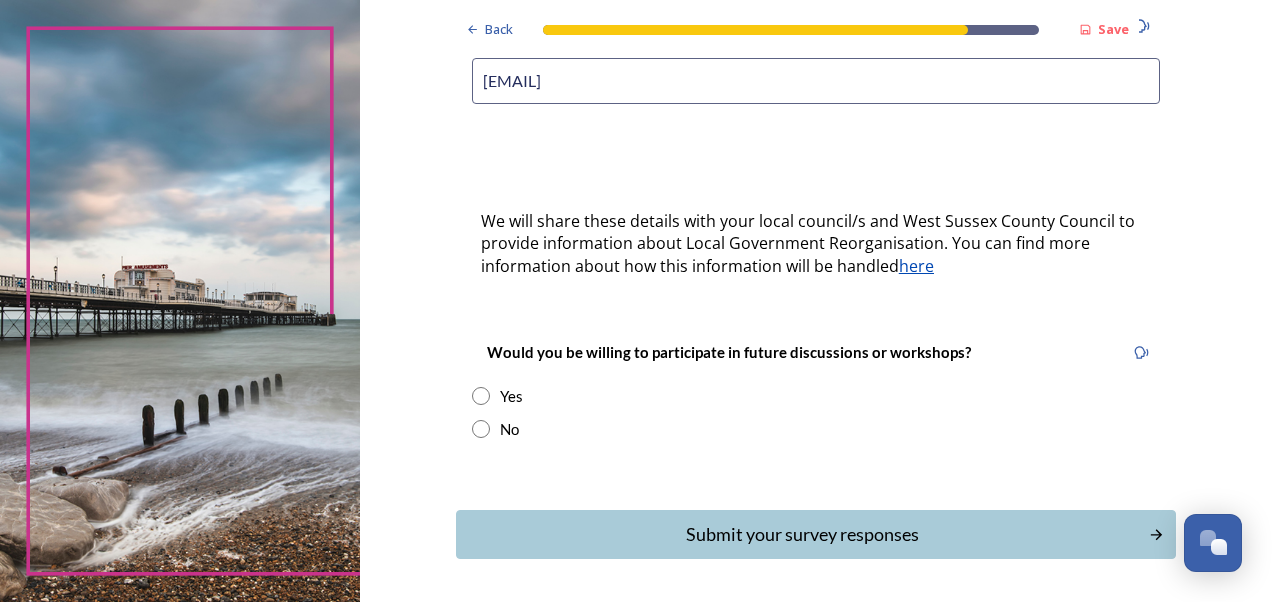 scroll, scrollTop: 564, scrollLeft: 0, axis: vertical 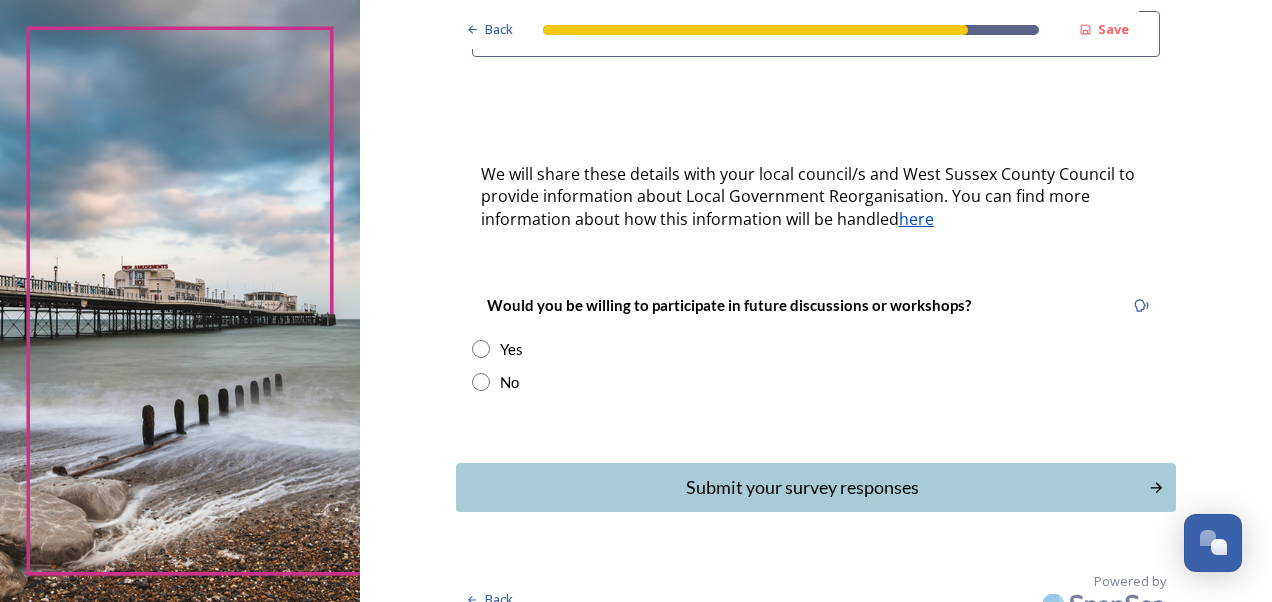 click at bounding box center (481, 382) 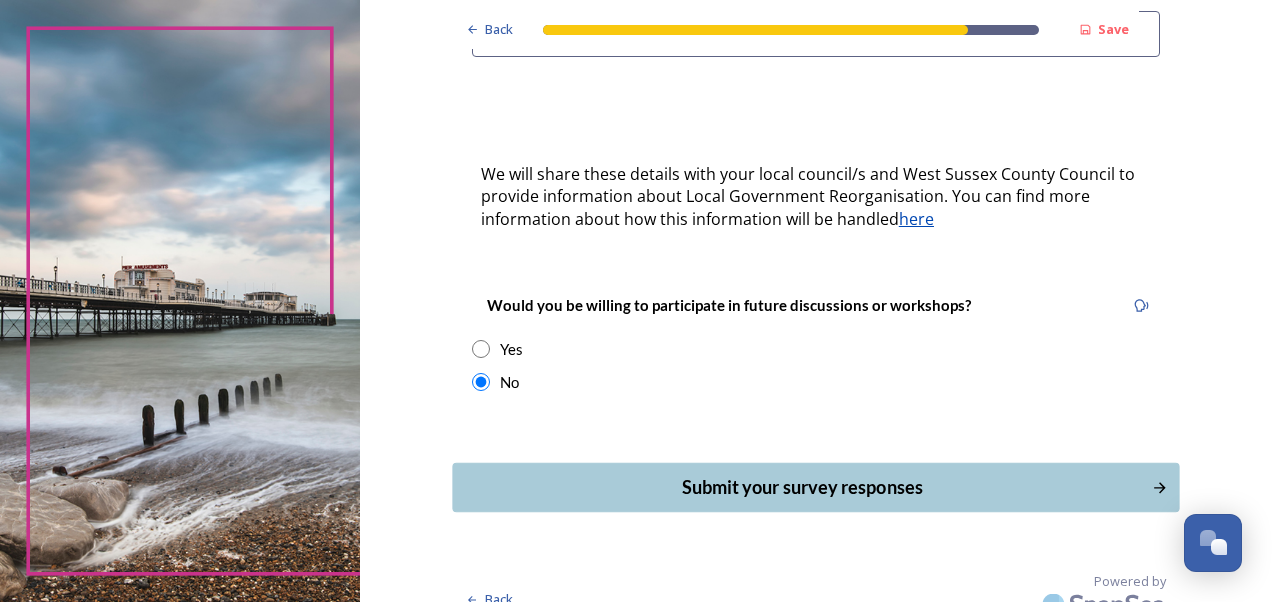 click on "Submit your survey responses" at bounding box center (801, 487) 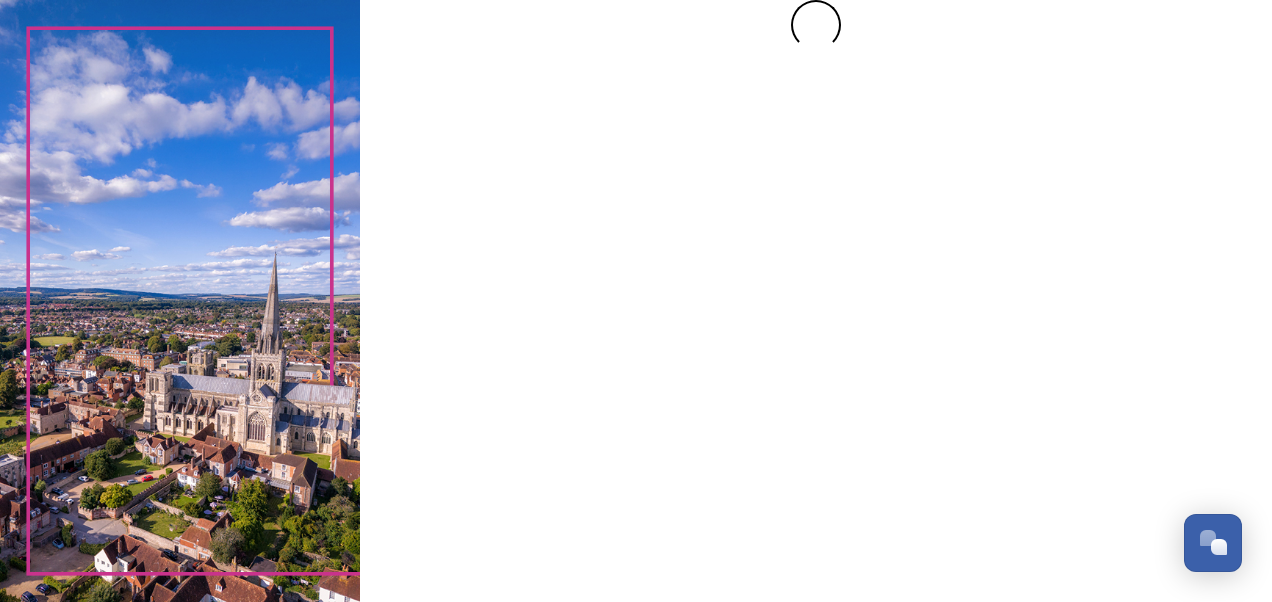 scroll, scrollTop: 0, scrollLeft: 0, axis: both 